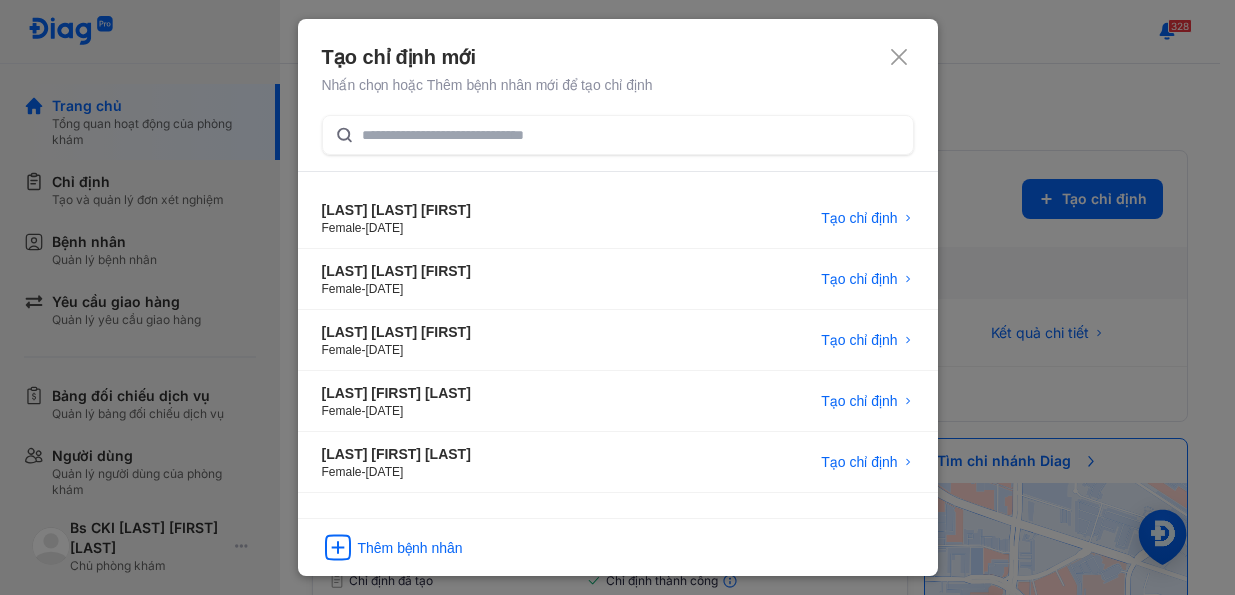 scroll, scrollTop: 0, scrollLeft: 0, axis: both 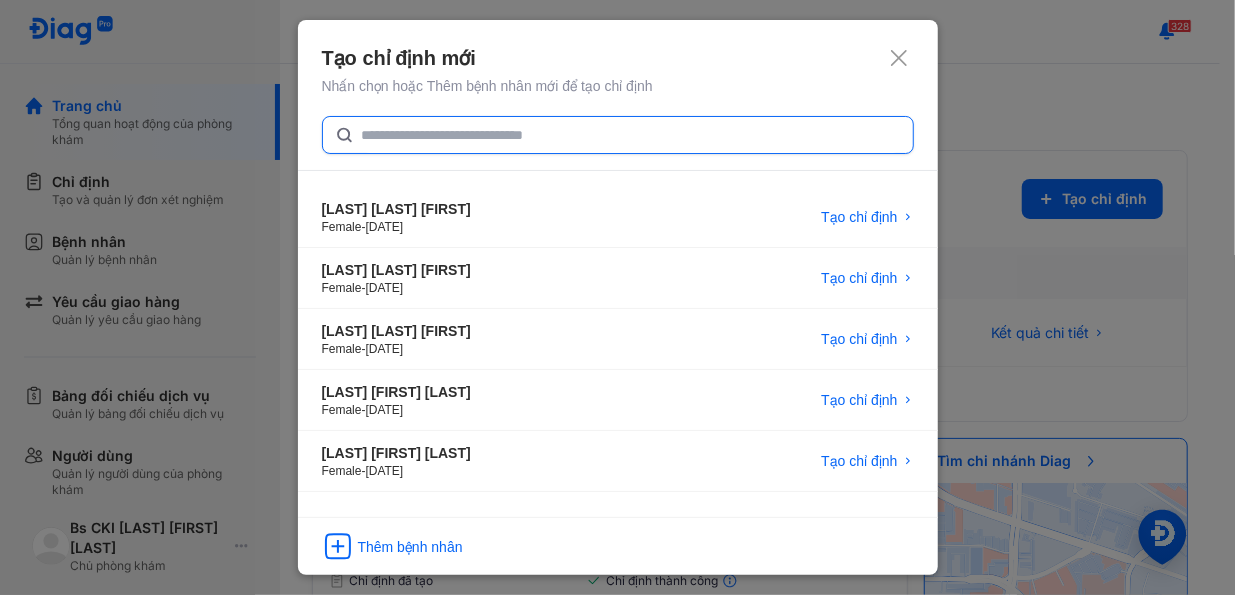 click 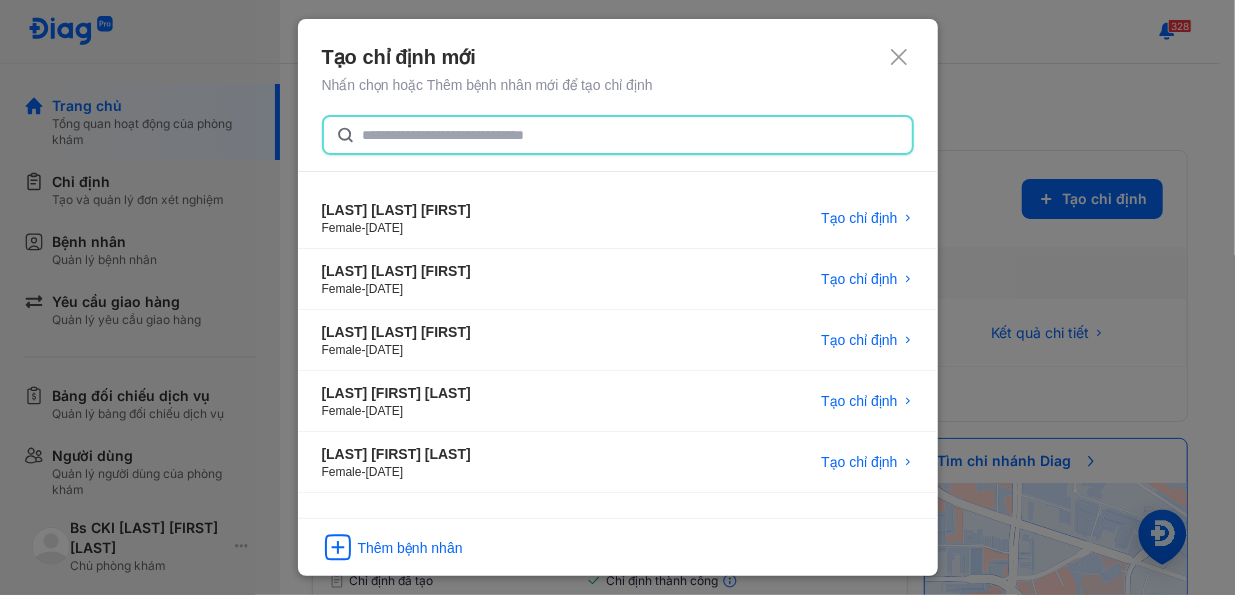 paste on "**********" 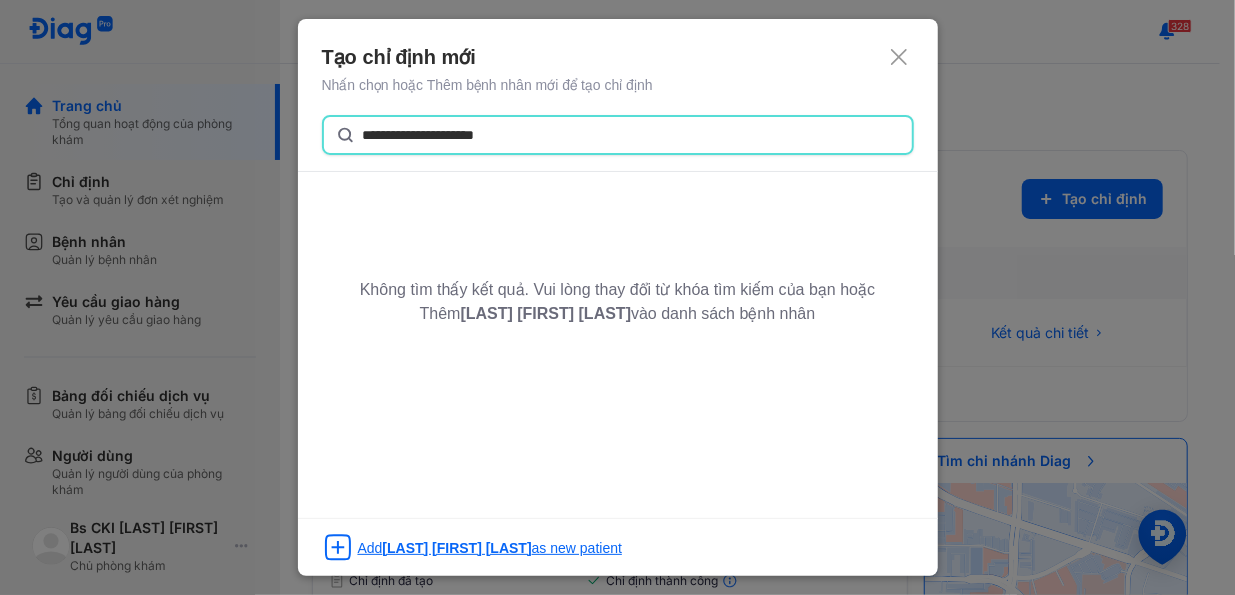 type on "**********" 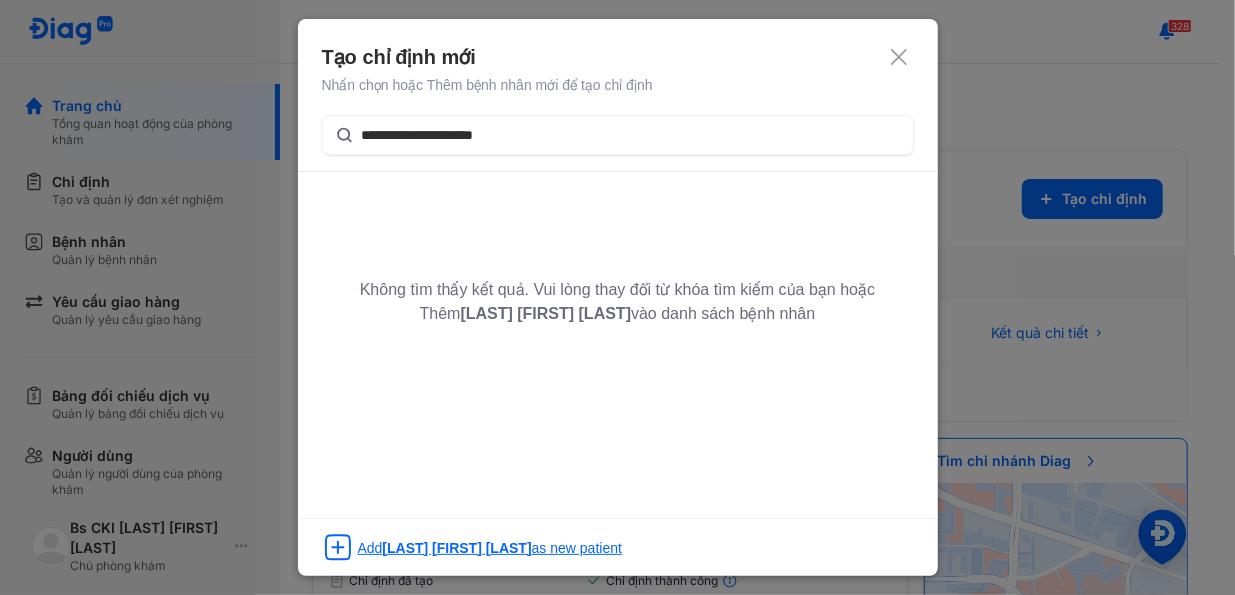 click on "Add  [LAST] [FIRST] [LAST]  as new patient" at bounding box center [490, 548] 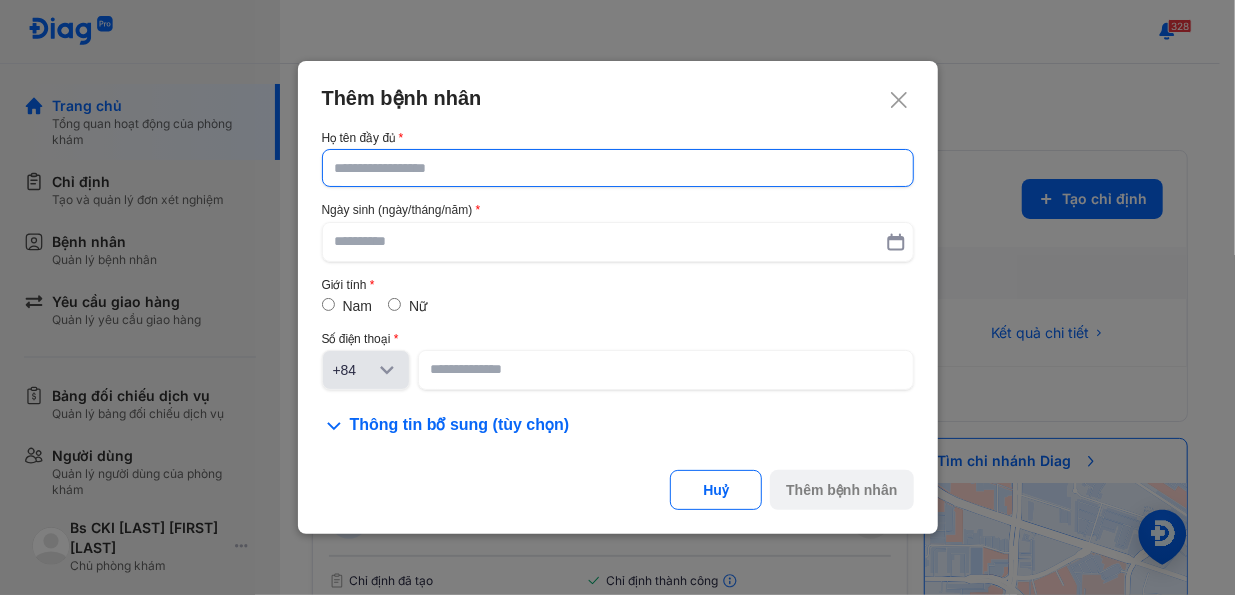click 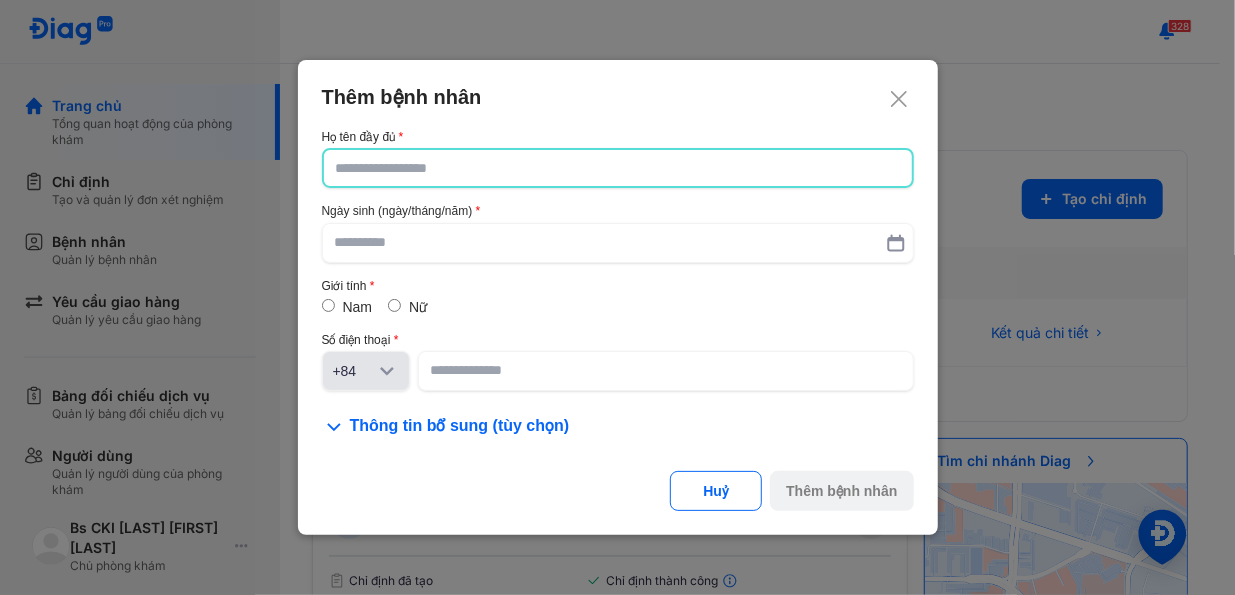 click 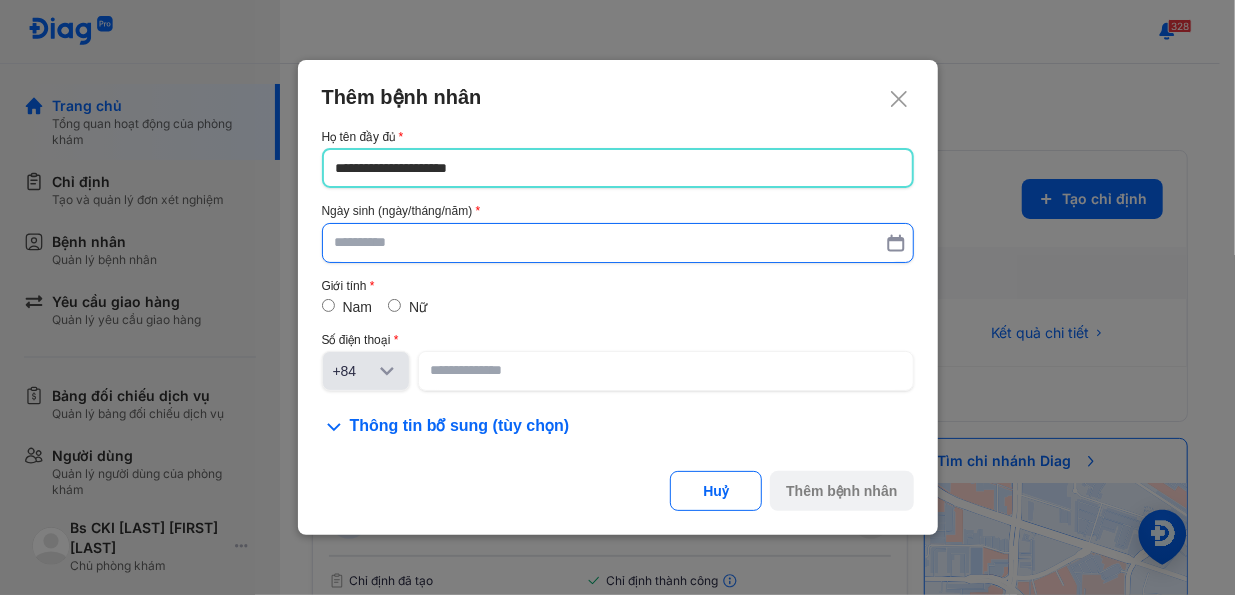 type on "**********" 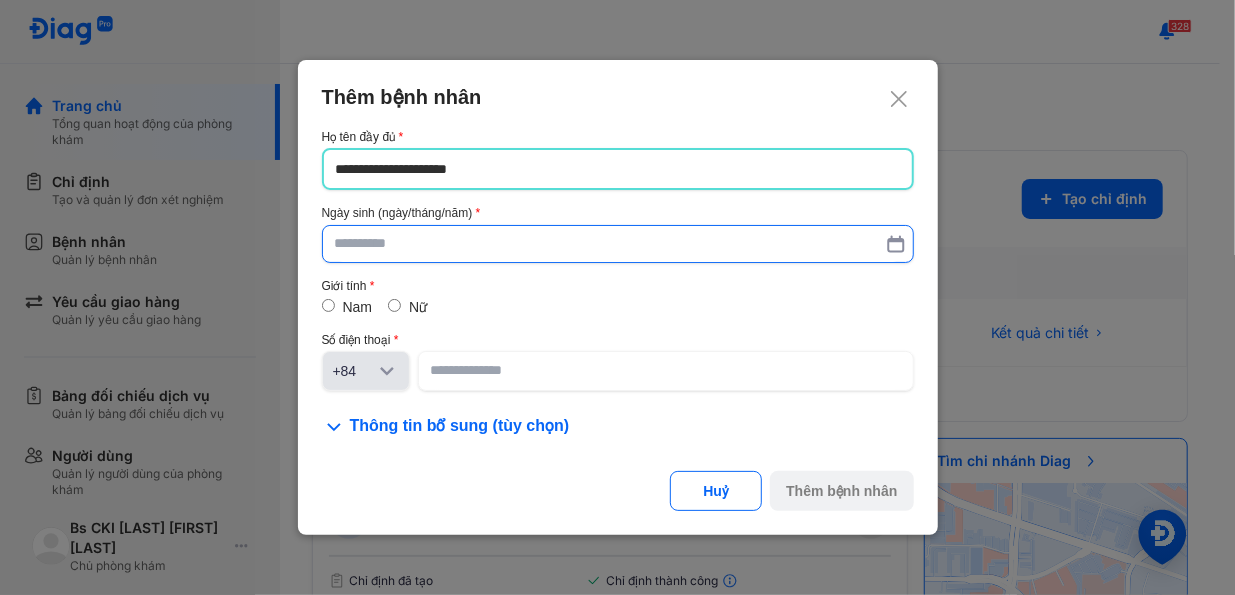 click at bounding box center [618, 244] 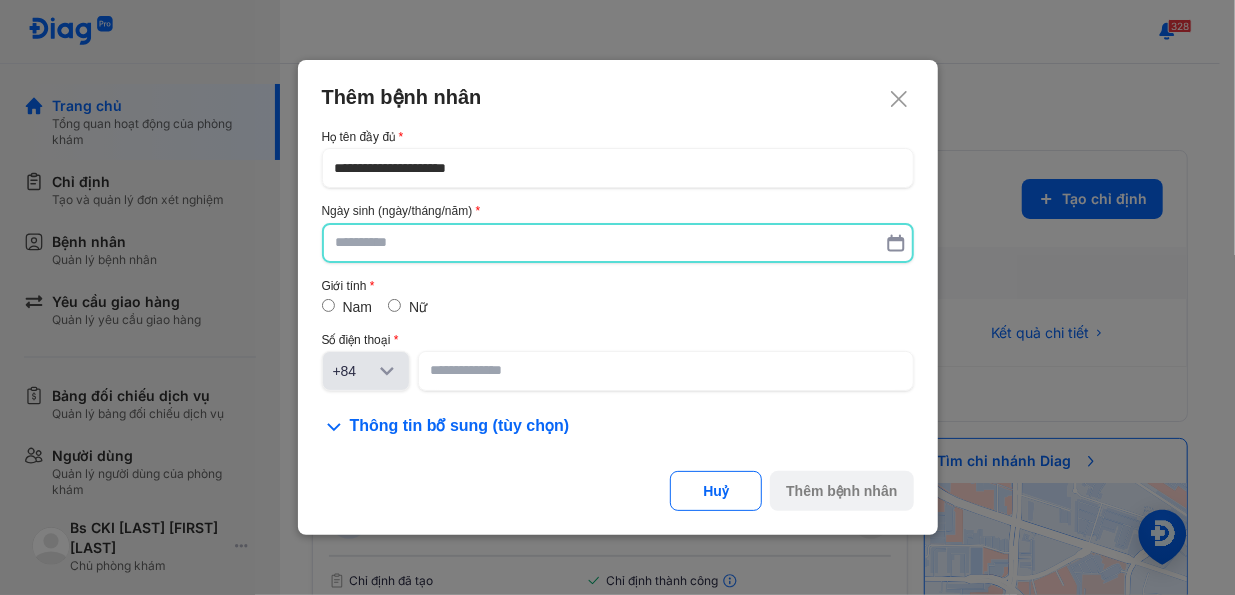 click at bounding box center [618, 243] 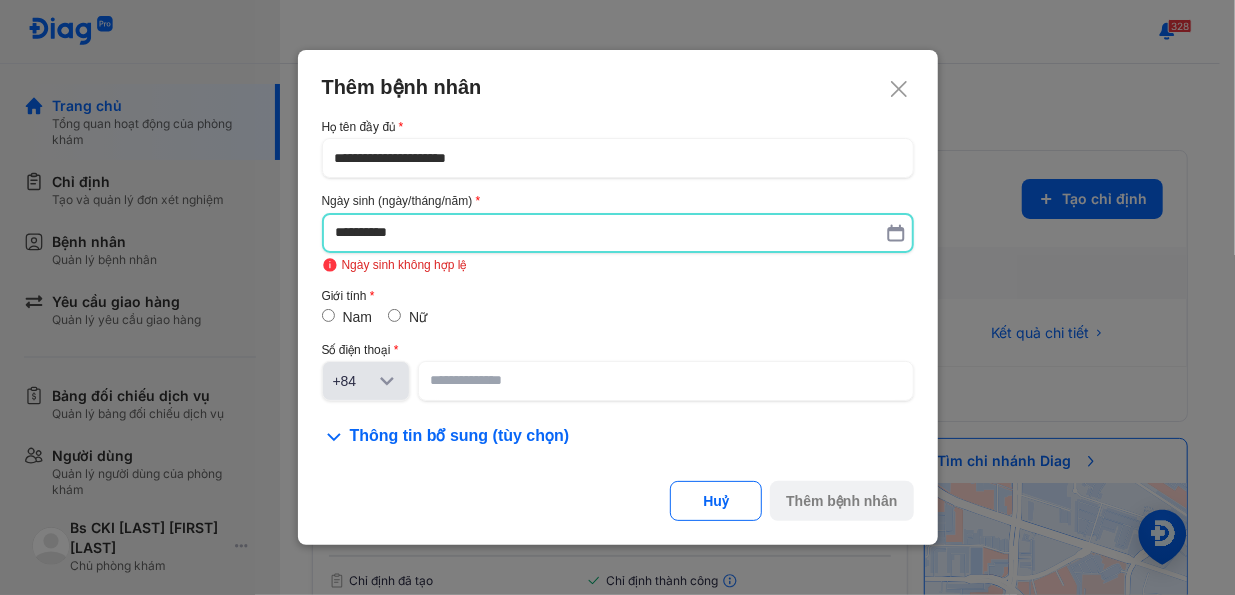drag, startPoint x: 496, startPoint y: 219, endPoint x: 258, endPoint y: 243, distance: 239.20702 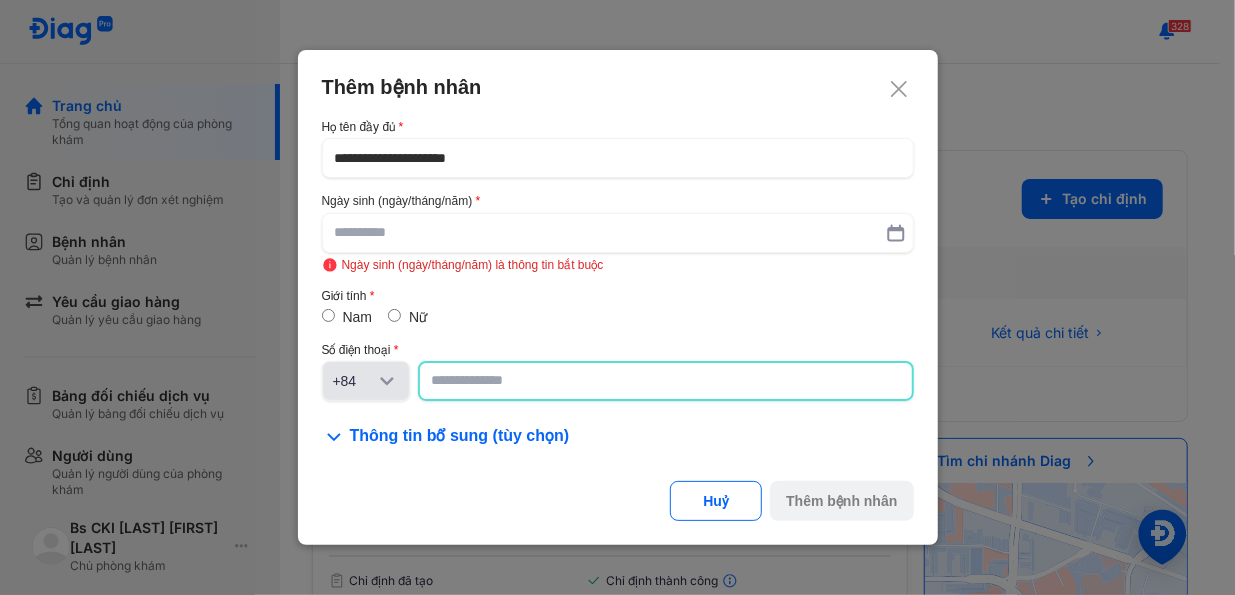 click 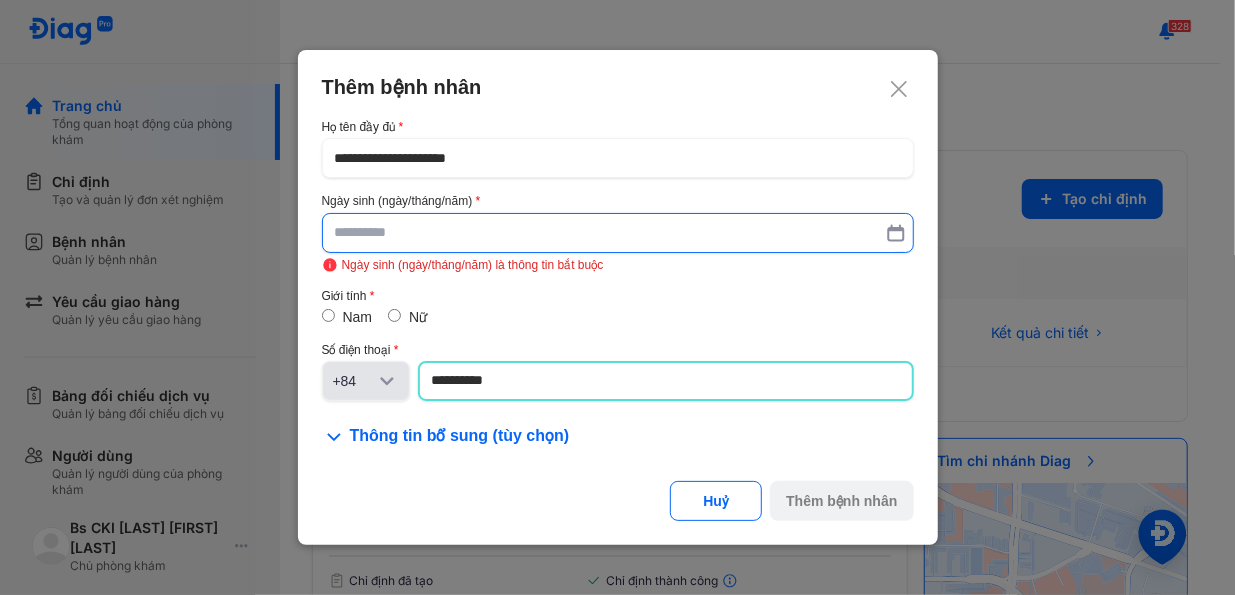 type on "**********" 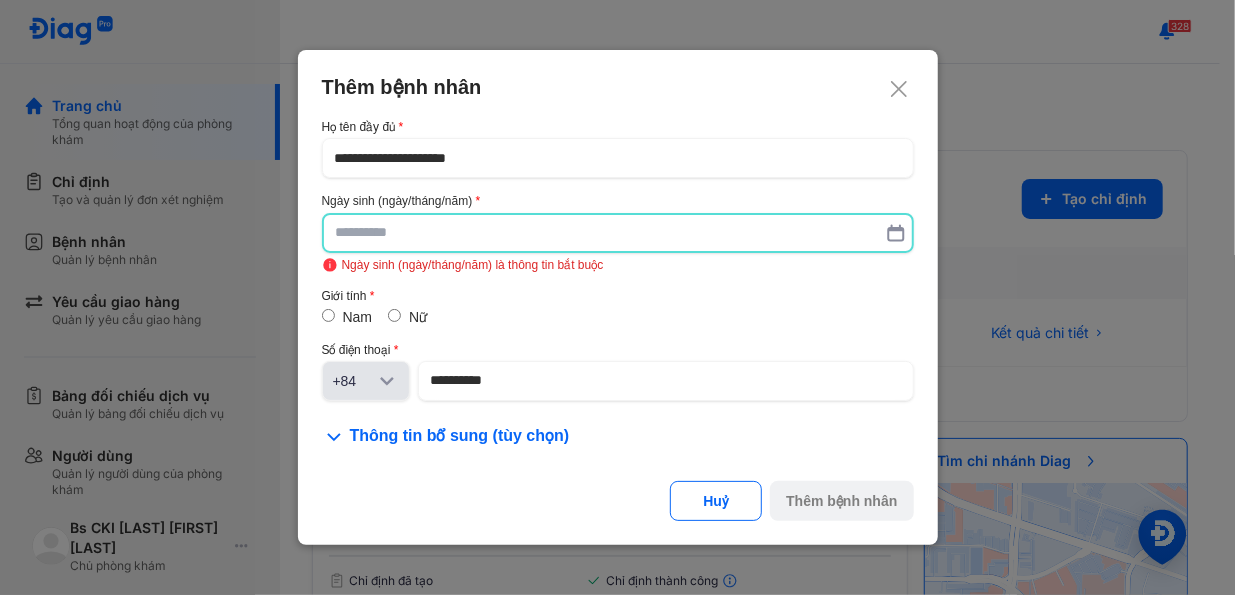 click at bounding box center (618, 233) 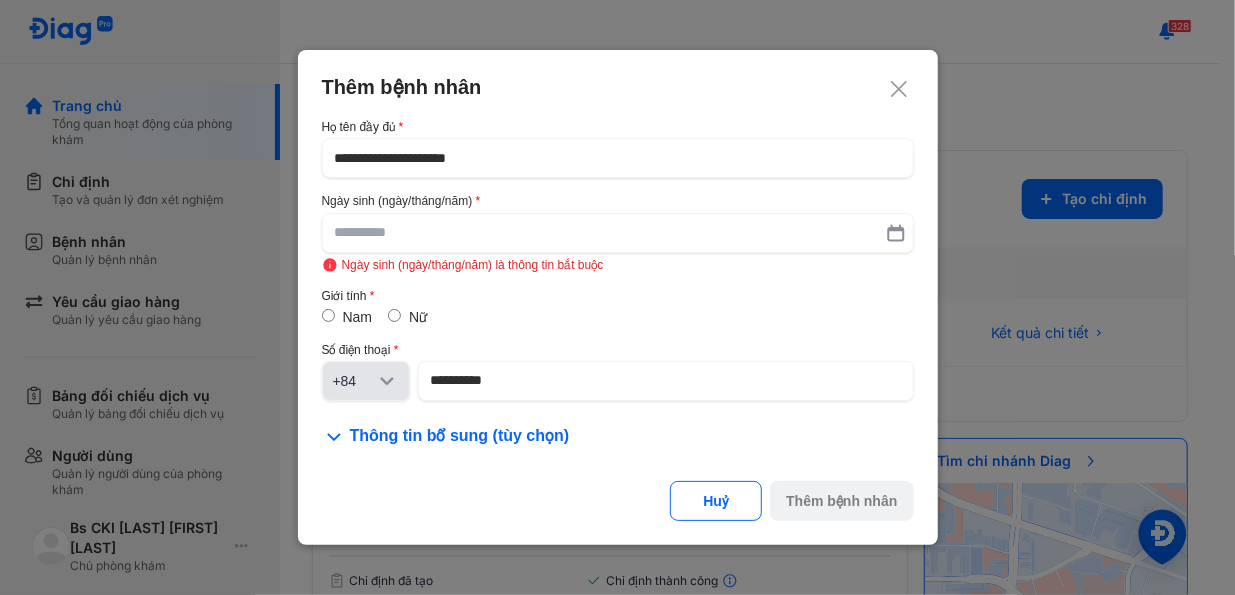 click on "Giới tính" at bounding box center [618, 296] 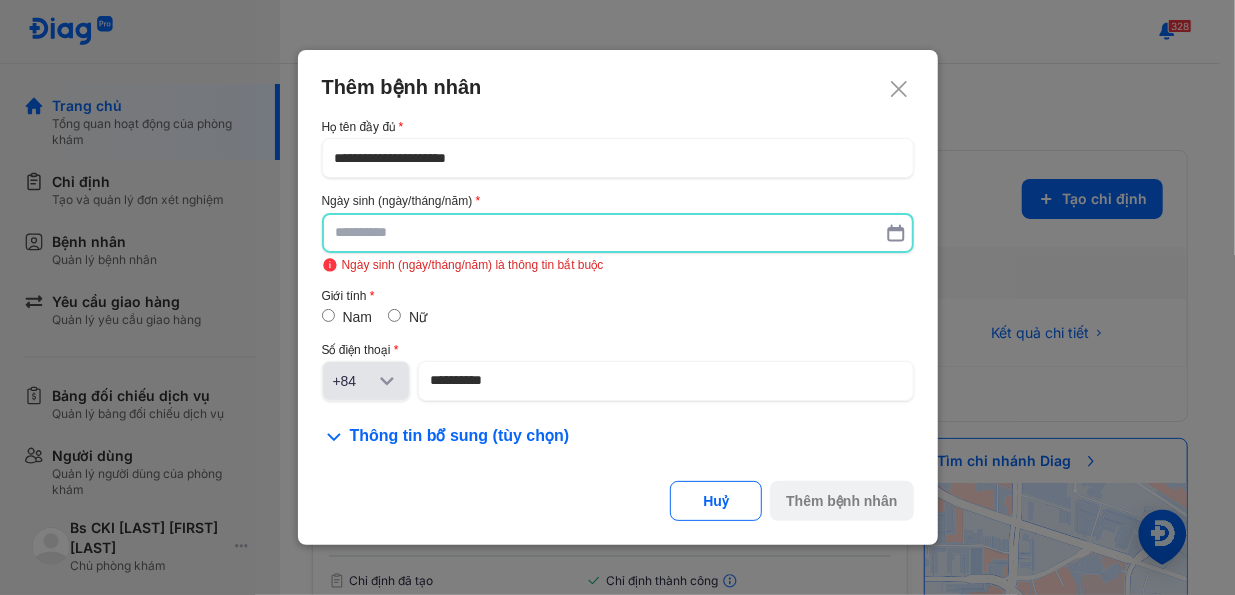 click at bounding box center [618, 233] 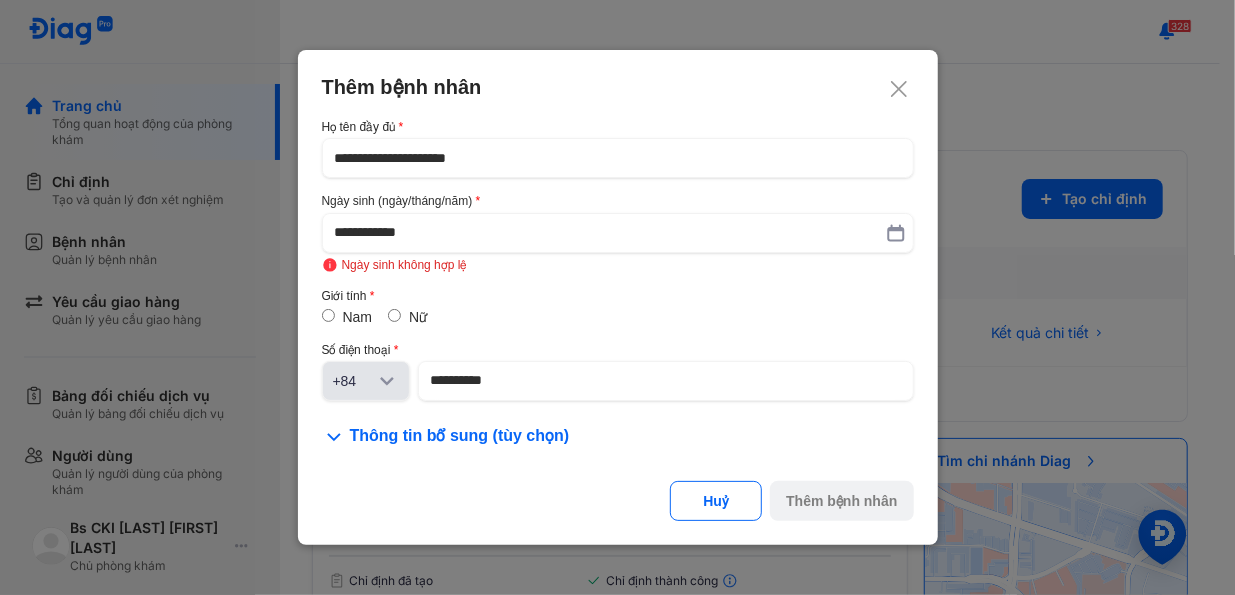 click on "Nam Nữ" at bounding box center (618, 317) 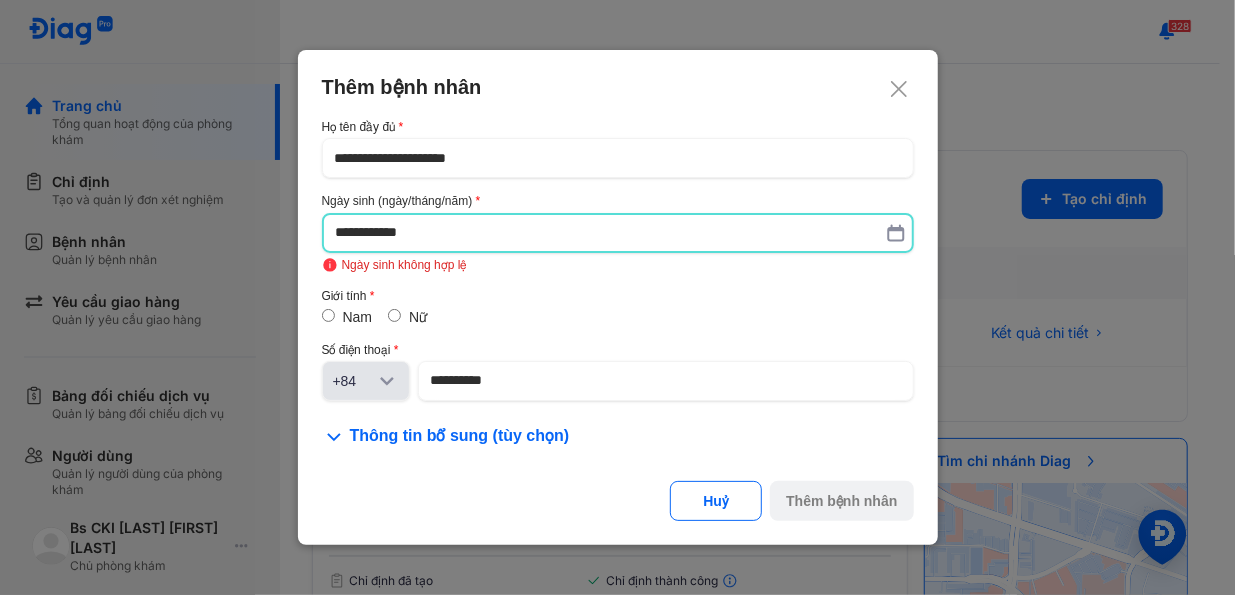 click on "**********" at bounding box center [618, 233] 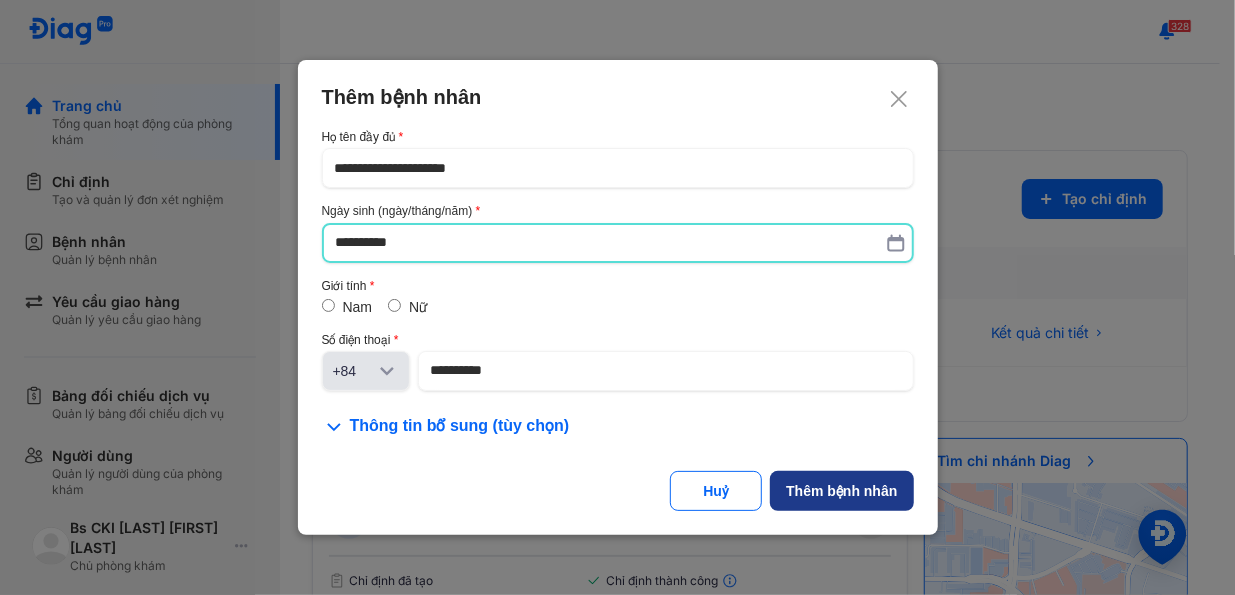 type on "**********" 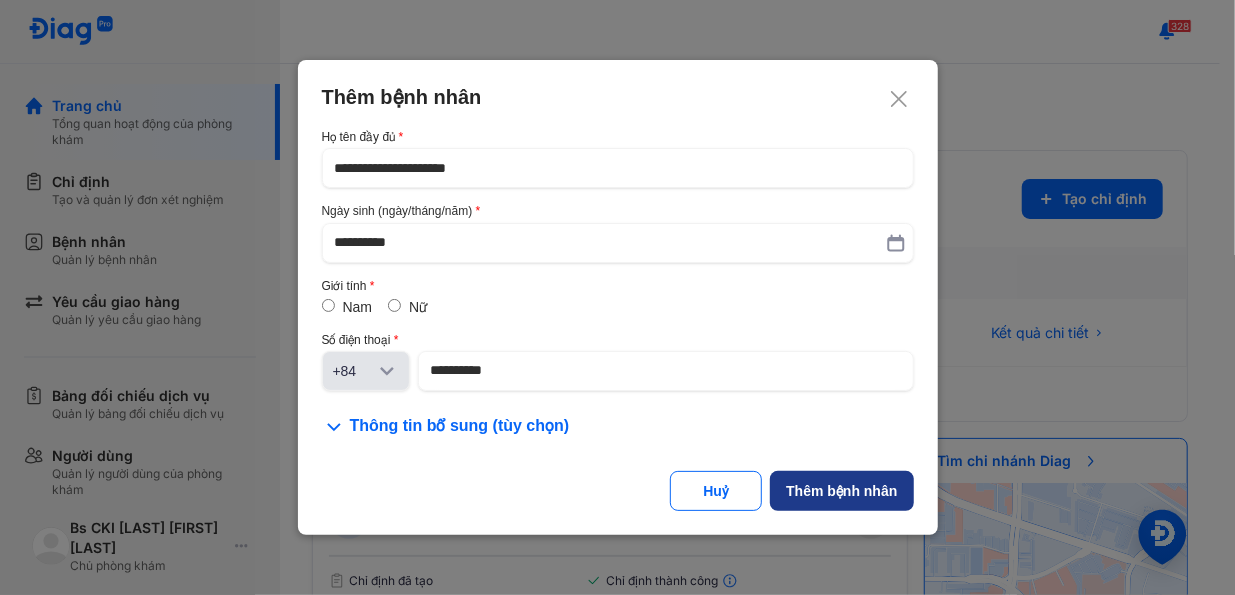 click on "Thêm bệnh nhân" 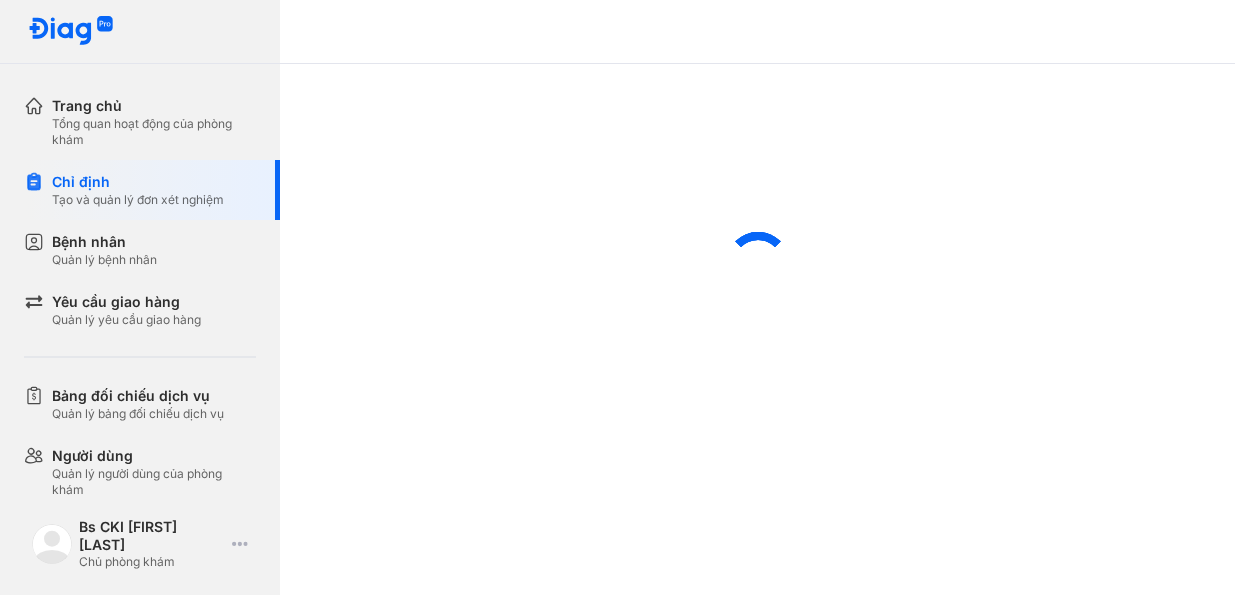 scroll, scrollTop: 0, scrollLeft: 0, axis: both 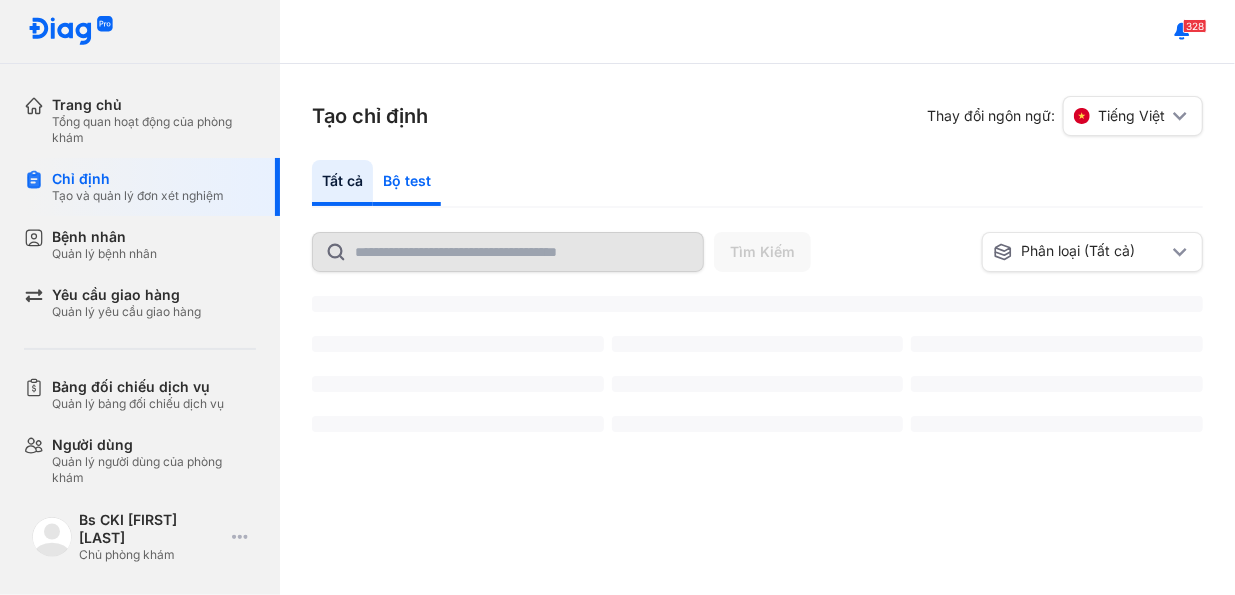 click on "Bộ test" 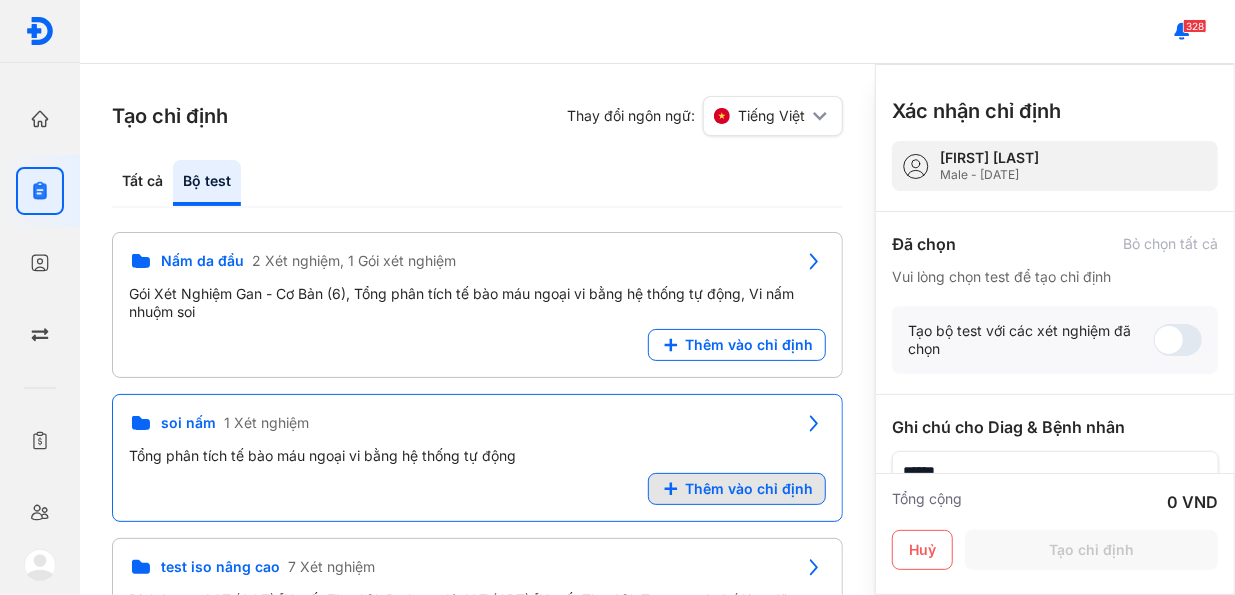 click on "Thêm vào chỉ định" 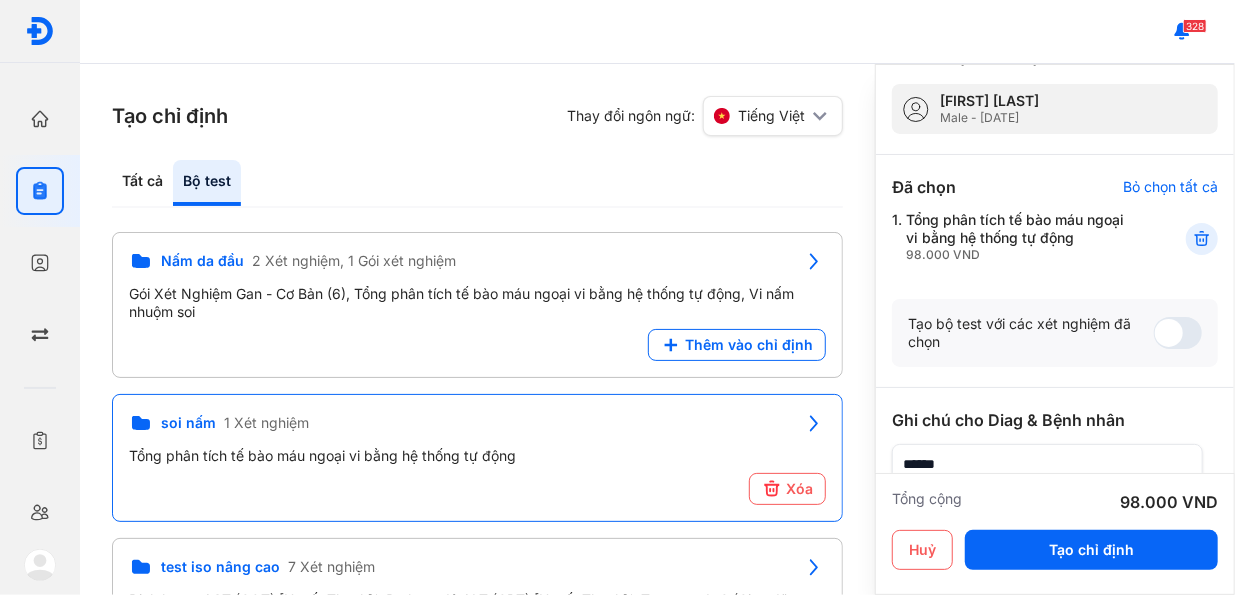 scroll, scrollTop: 38, scrollLeft: 0, axis: vertical 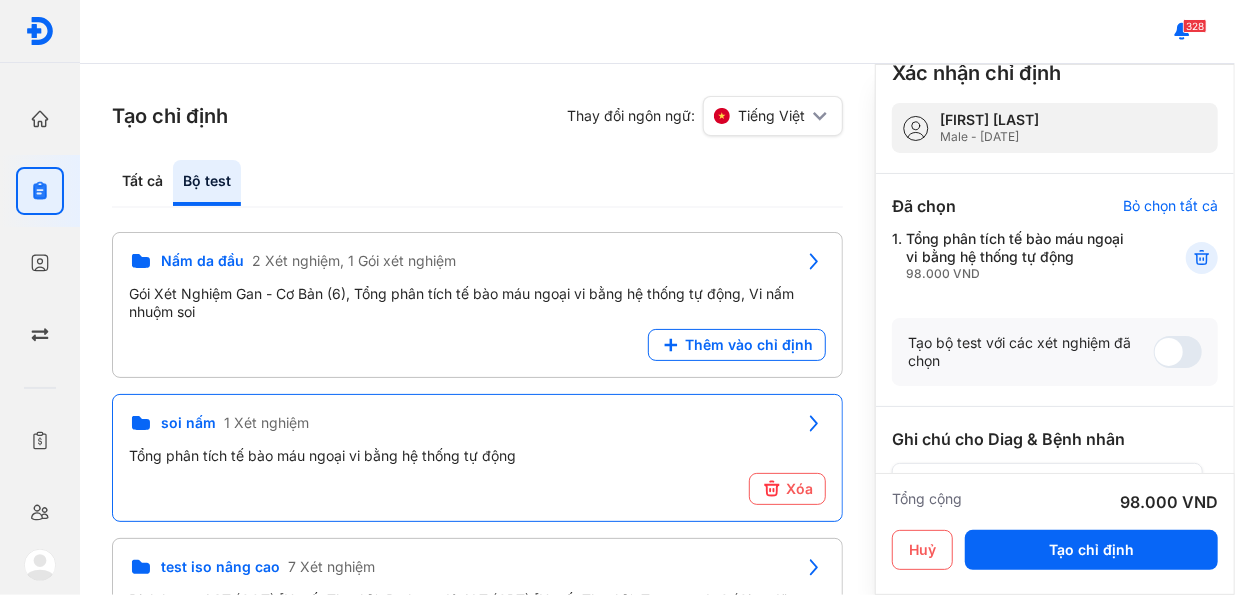 click 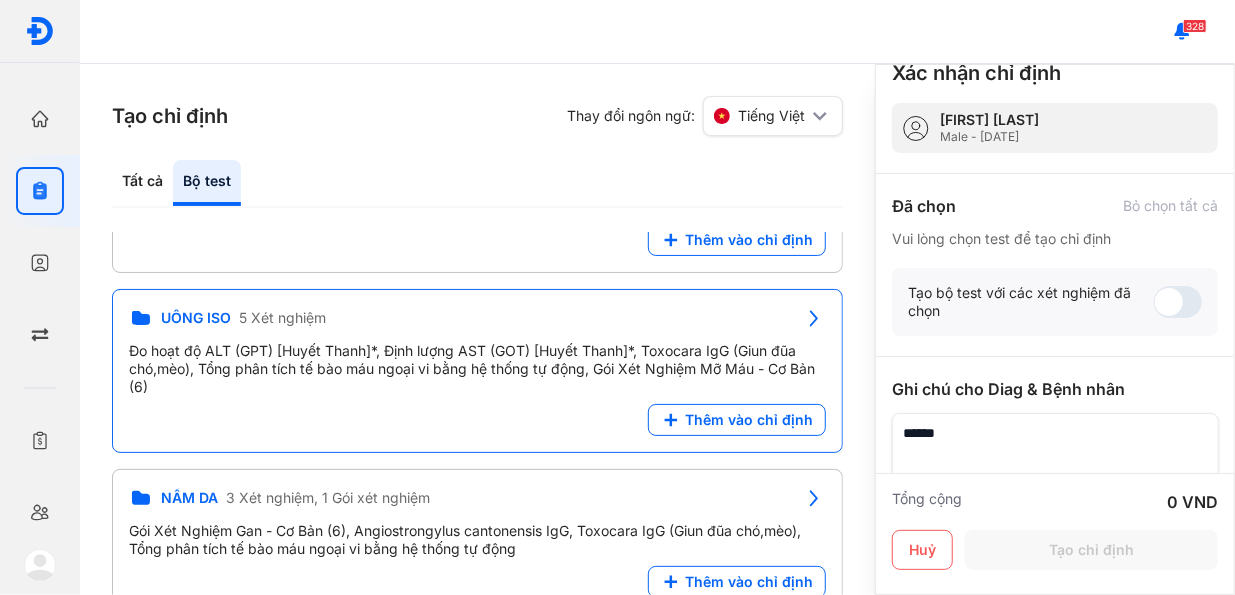 scroll, scrollTop: 445, scrollLeft: 0, axis: vertical 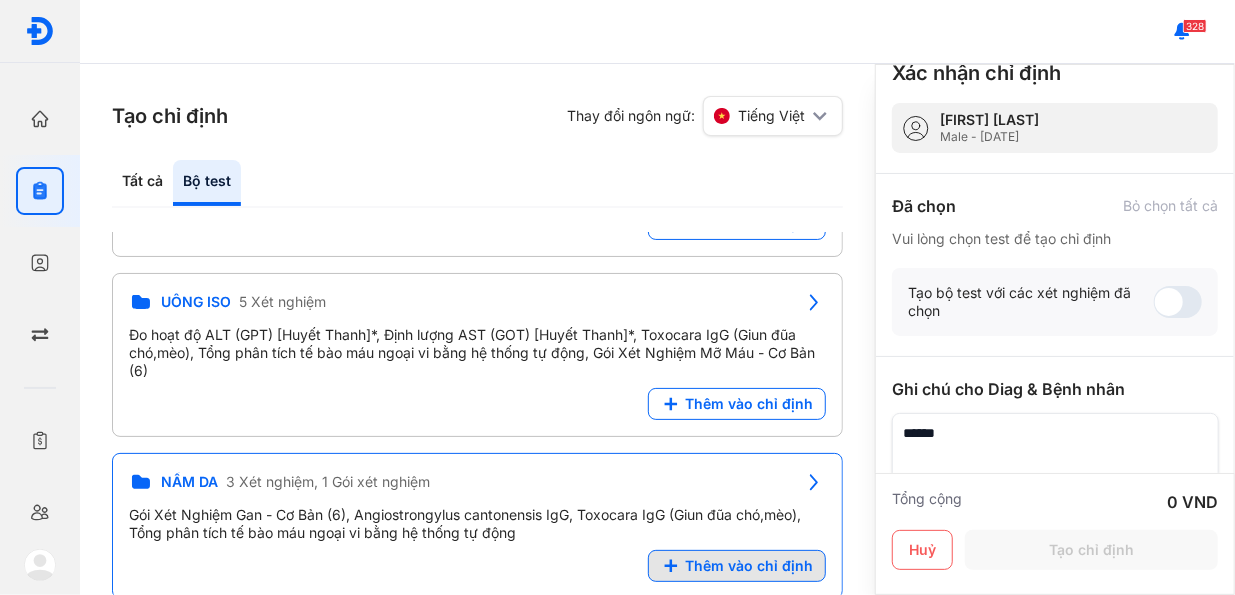 click on "Thêm vào chỉ định" 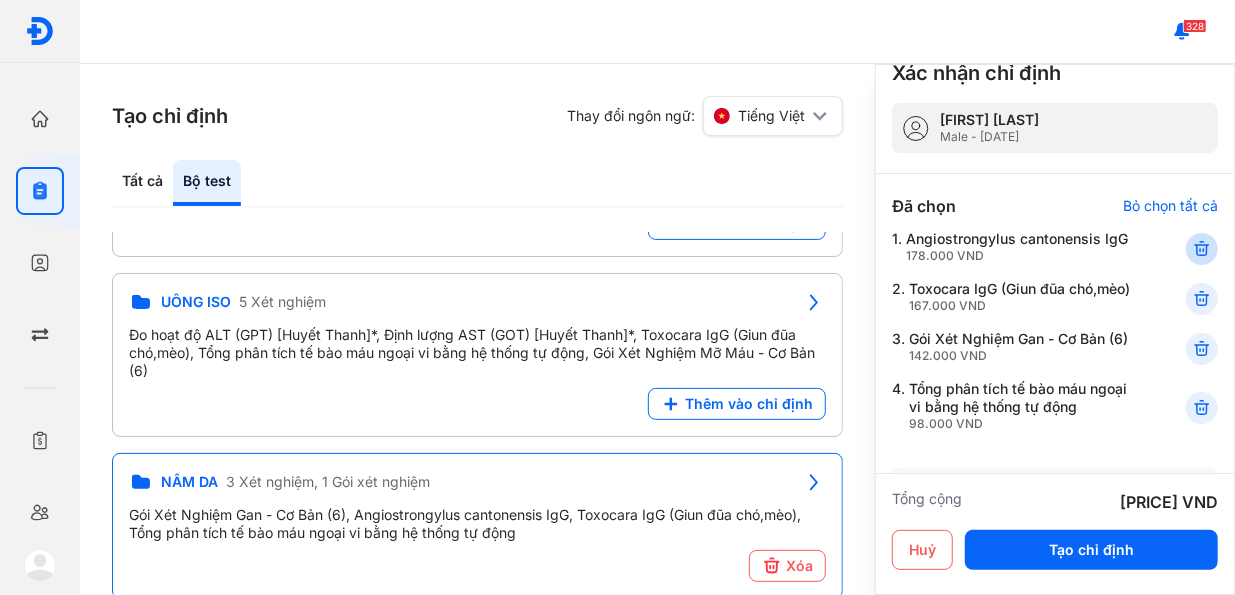 click at bounding box center [1202, 249] 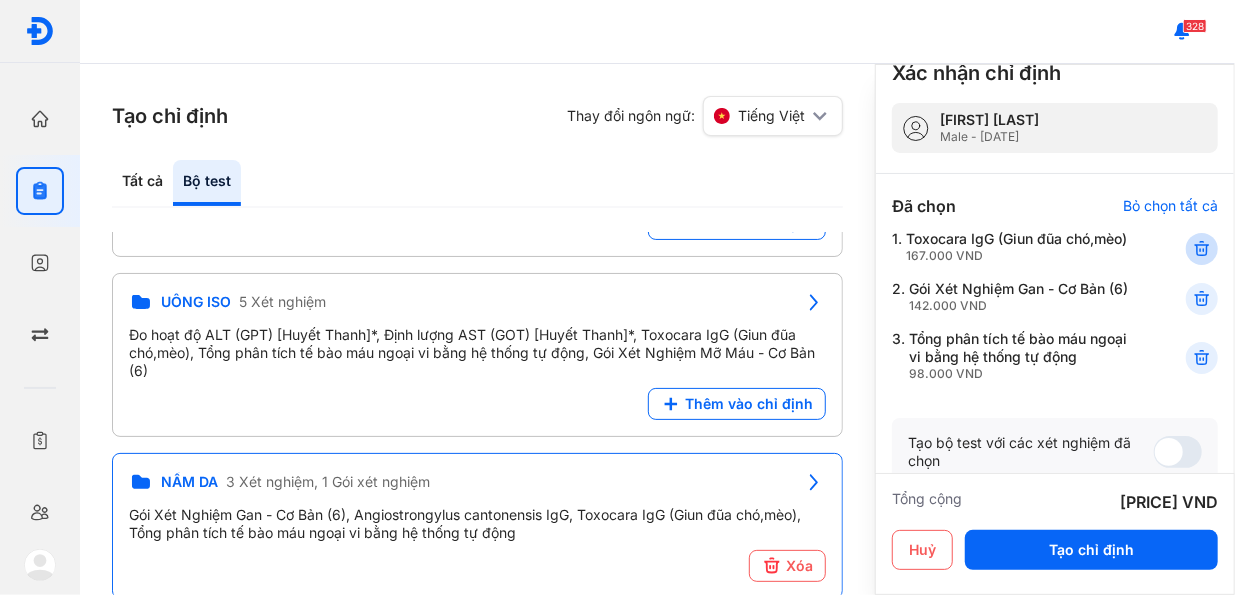 click at bounding box center [1202, 249] 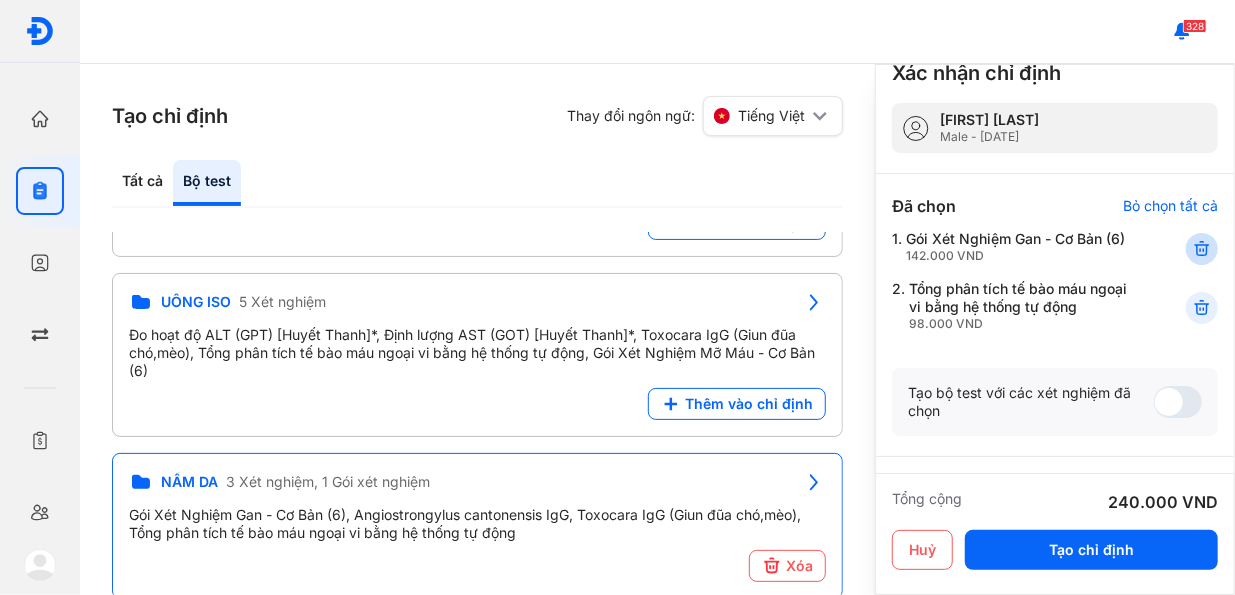 click 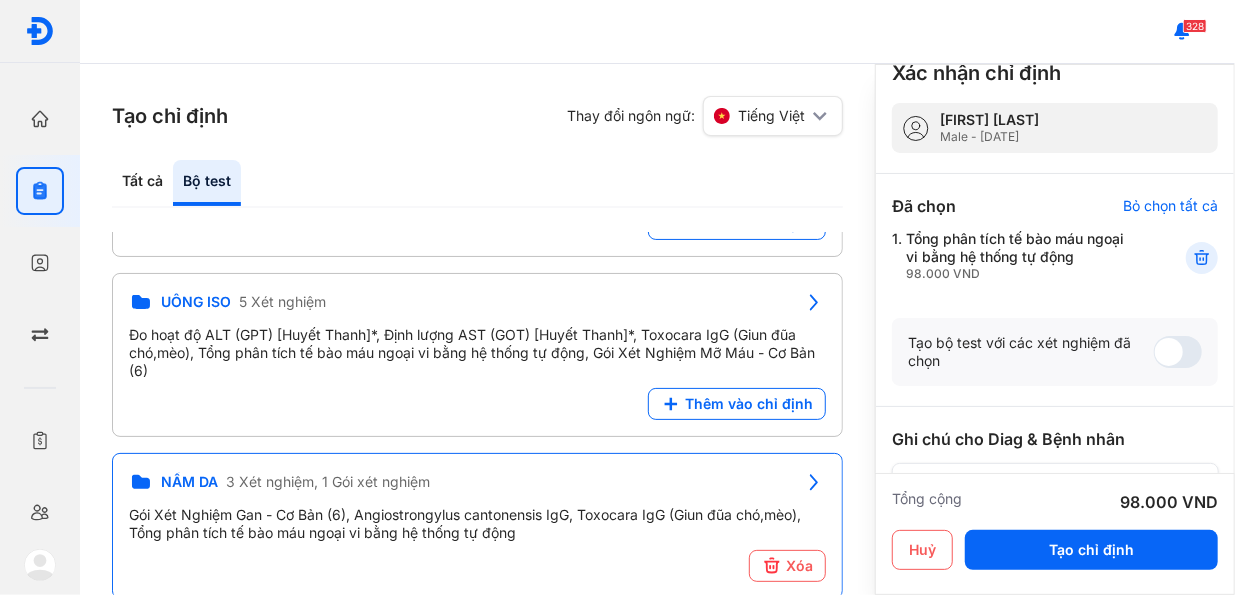 click on "NẤM DA 3 Xét nghiệm, 1 Gói xét nghiệm Gói Xét Nghiệm Gan - Cơ Bản (6), Angiostrongylus cantonensis IgG, Toxocara IgG (Giun đũa chó,mèo), Tổng phân tích tế bào máu ngoại vi bằng hệ thống tự động" at bounding box center (477, 510) 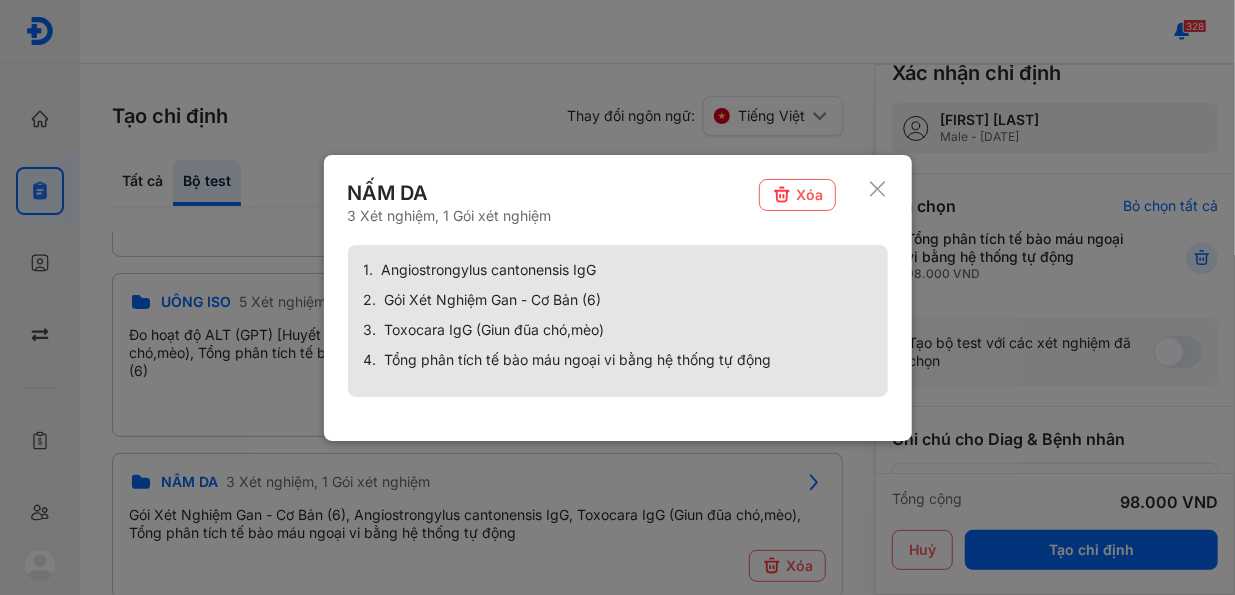 click 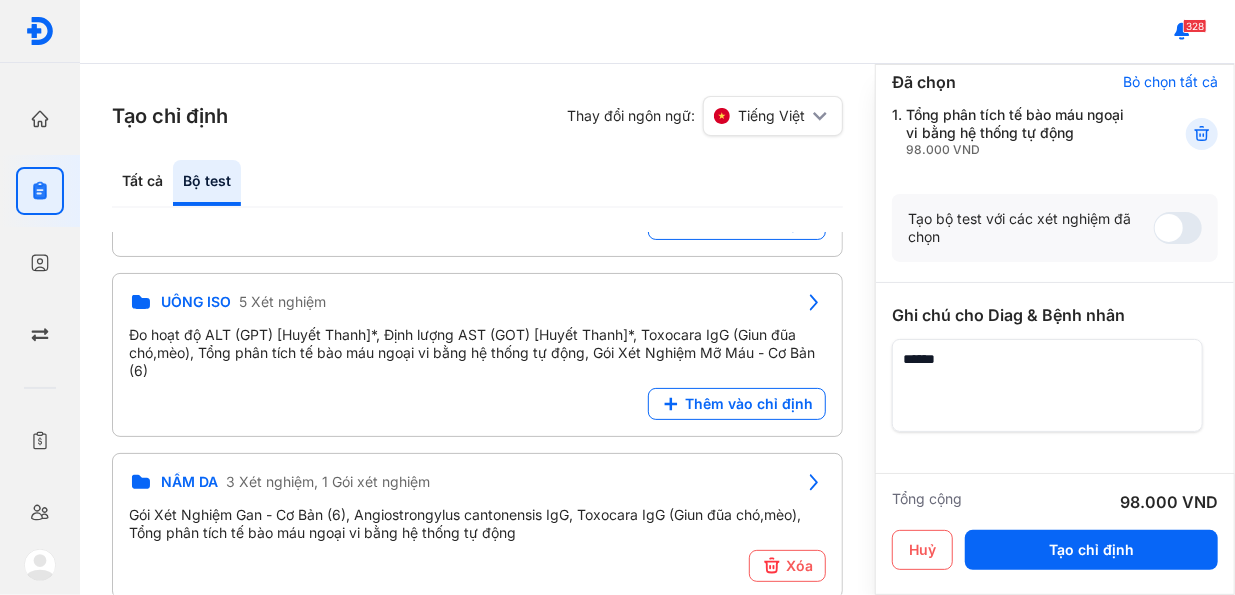 scroll, scrollTop: 238, scrollLeft: 0, axis: vertical 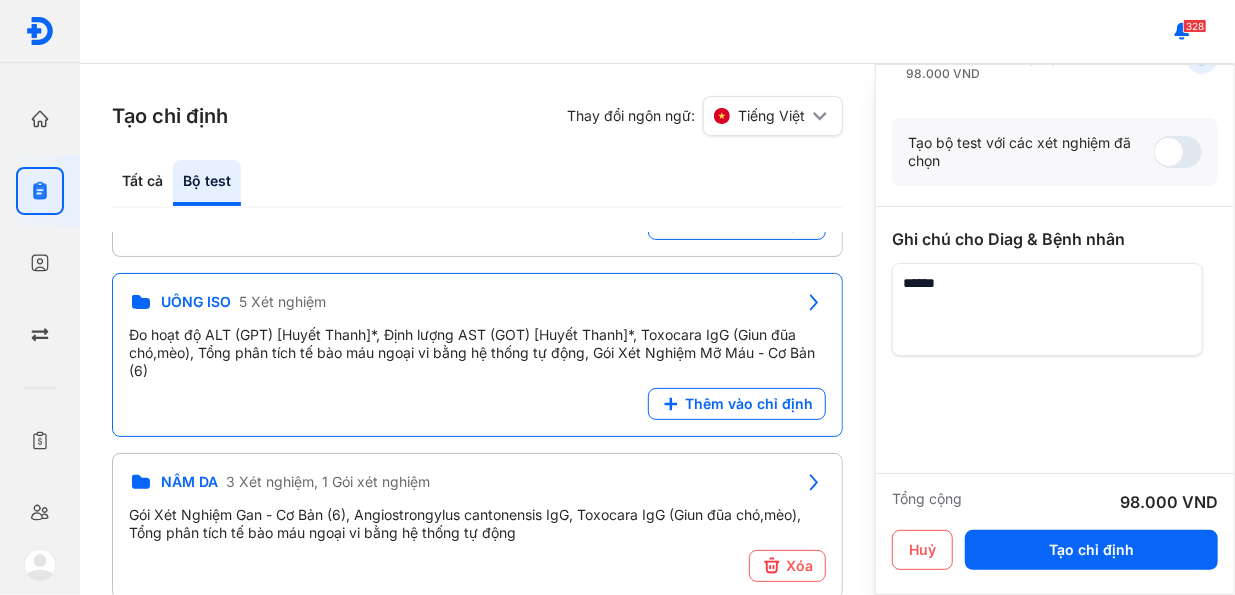 drag, startPoint x: 927, startPoint y: 342, endPoint x: 828, endPoint y: 357, distance: 100.12991 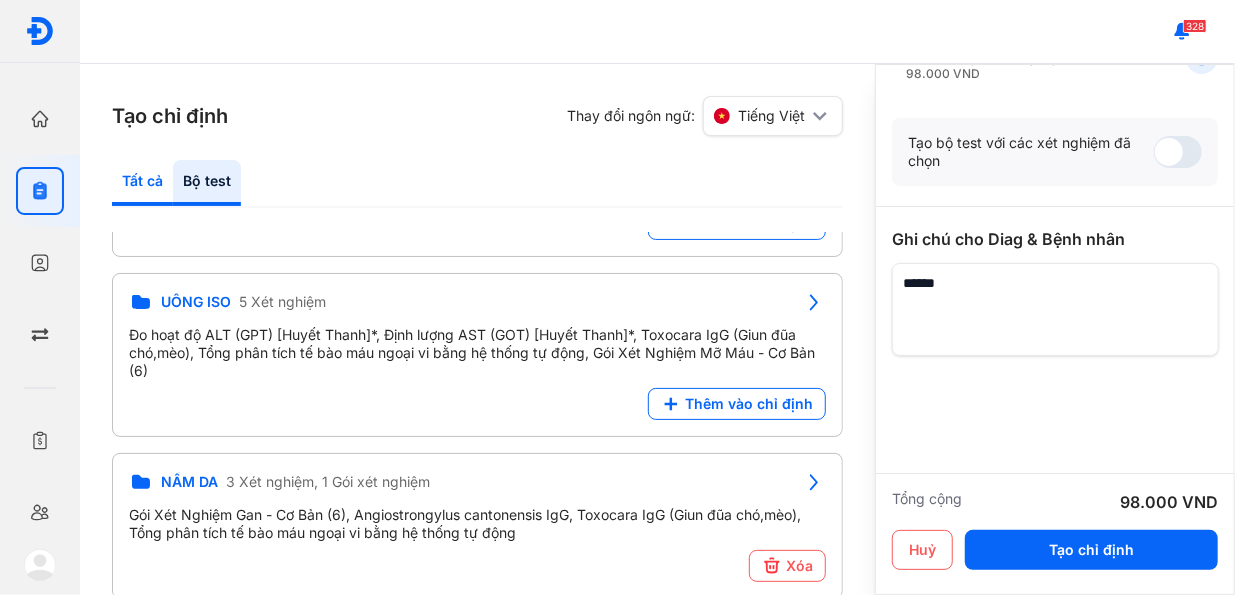 click on "Tất cả" 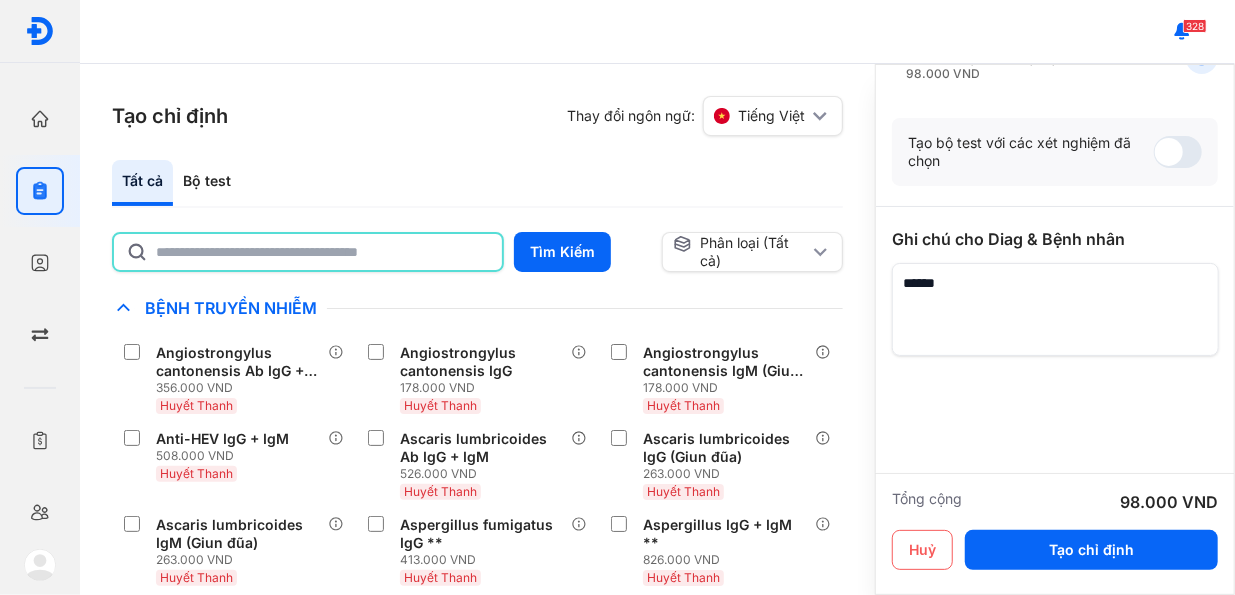 click 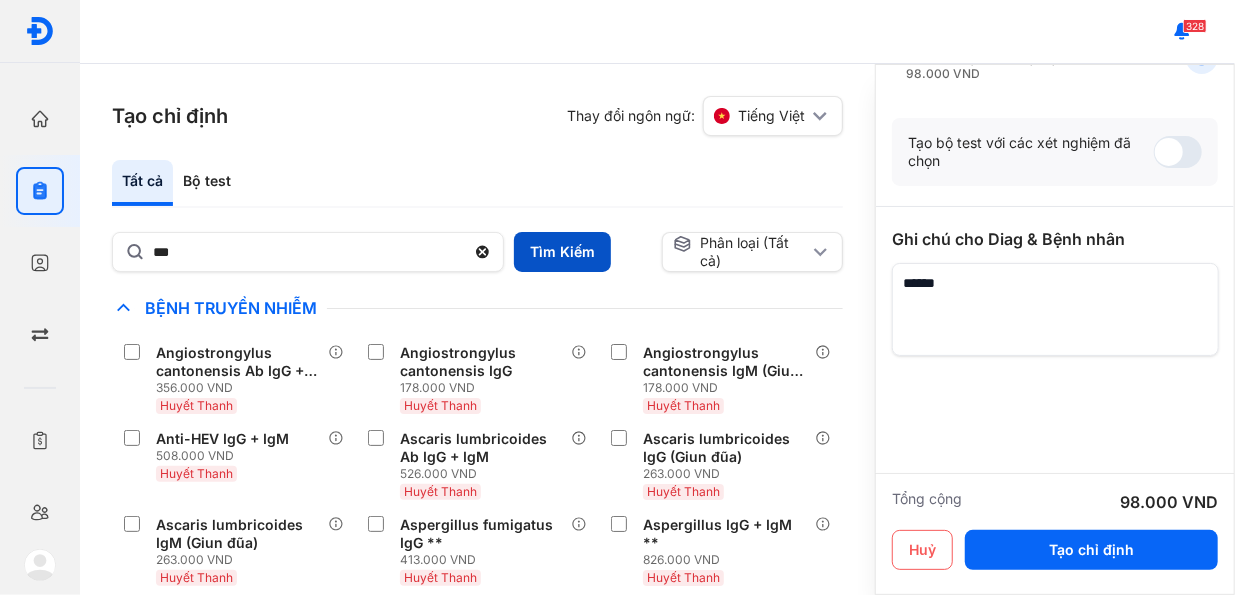 click on "Tìm Kiếm" at bounding box center (562, 252) 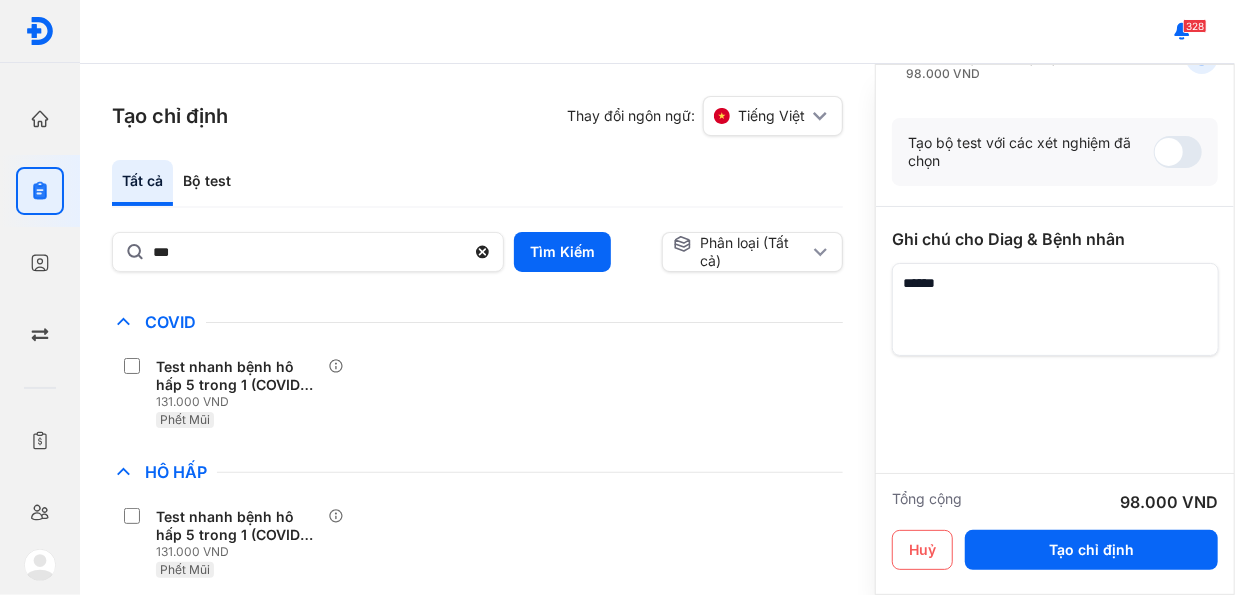 scroll, scrollTop: 300, scrollLeft: 0, axis: vertical 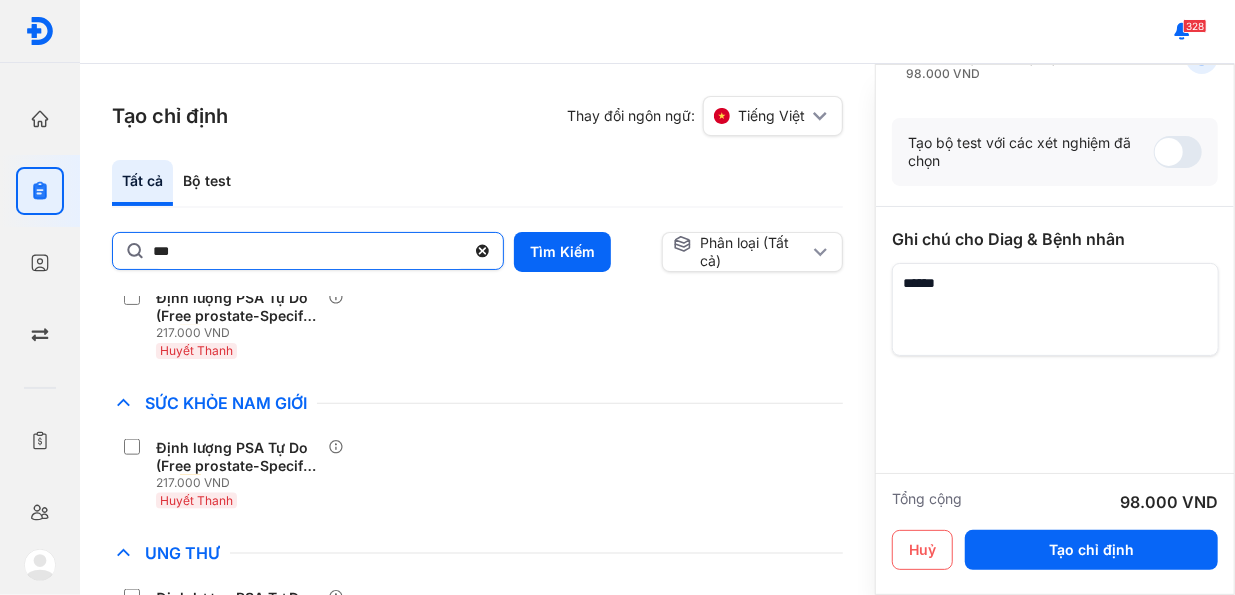 click on "***" 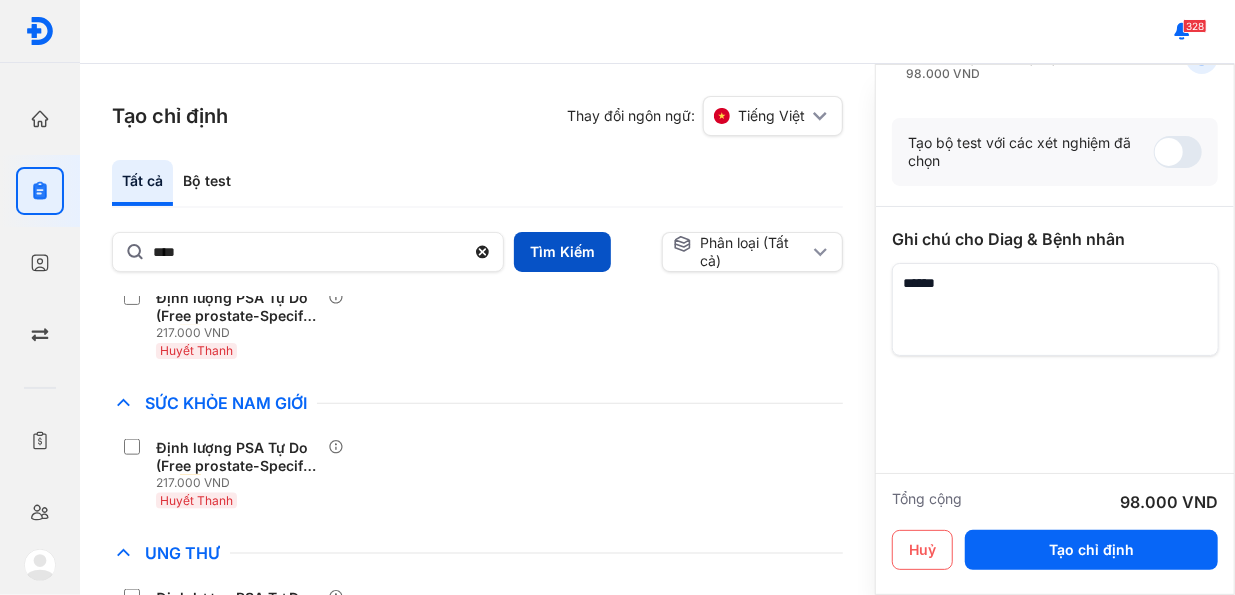 click on "Tìm Kiếm" at bounding box center (562, 252) 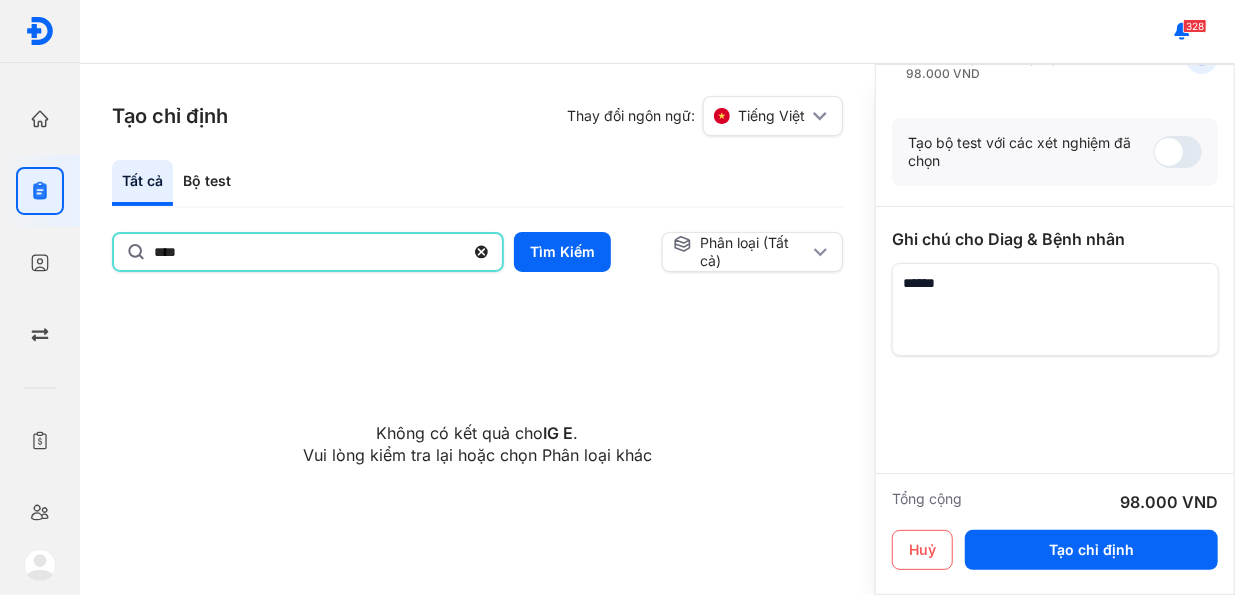click on "****" 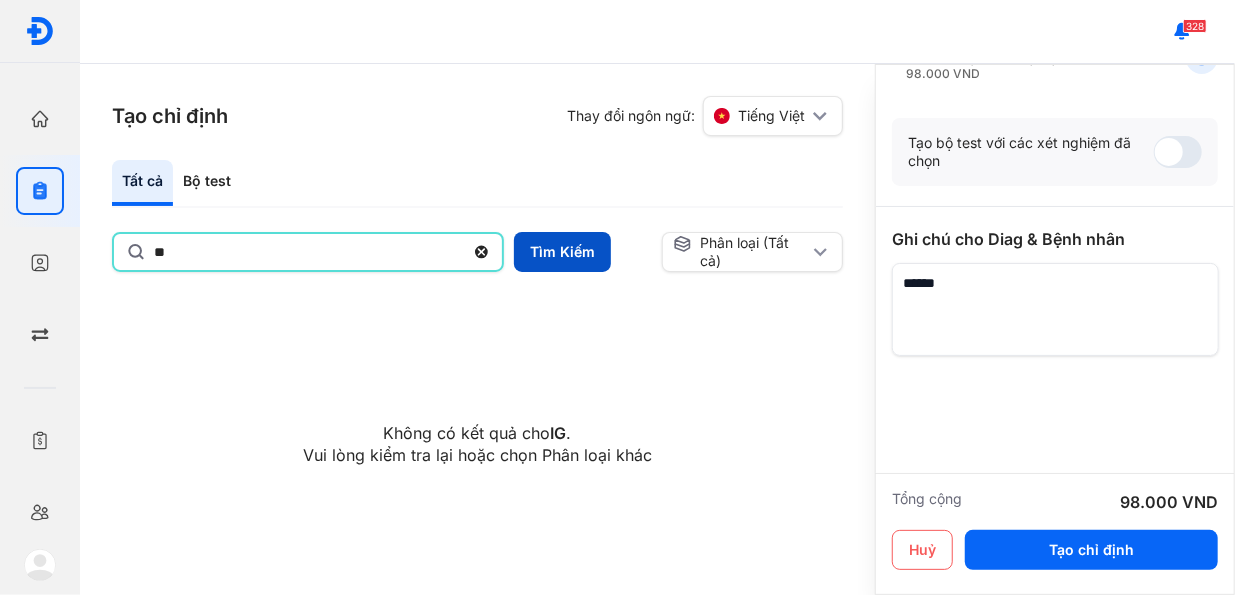 type on "**" 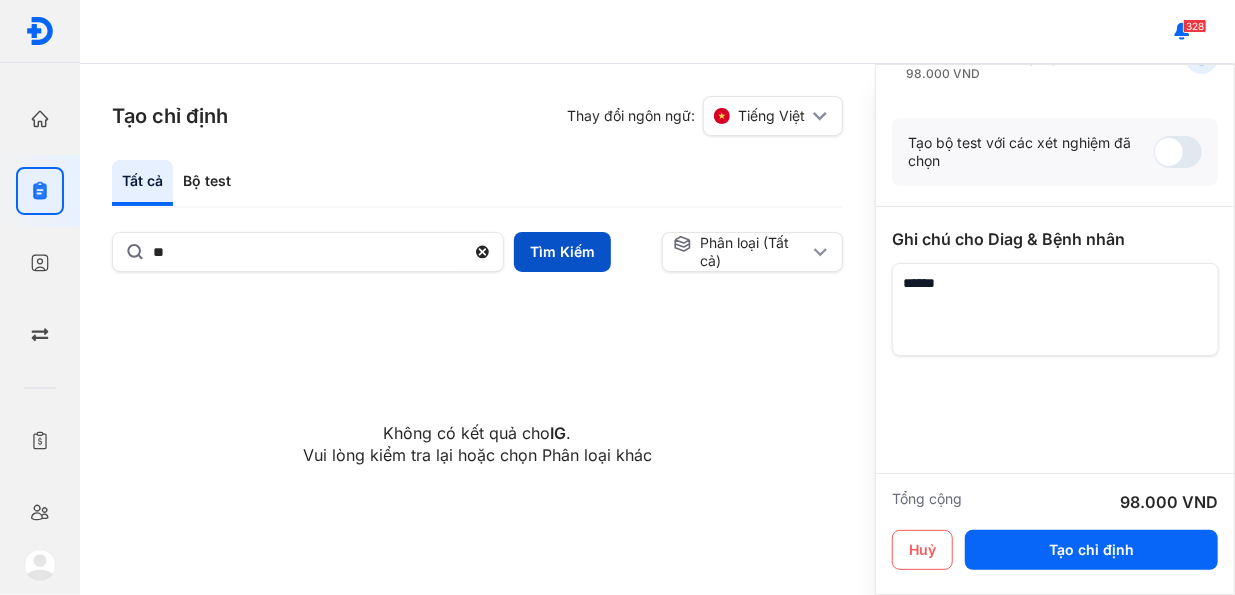 click on "Tìm Kiếm" at bounding box center (562, 252) 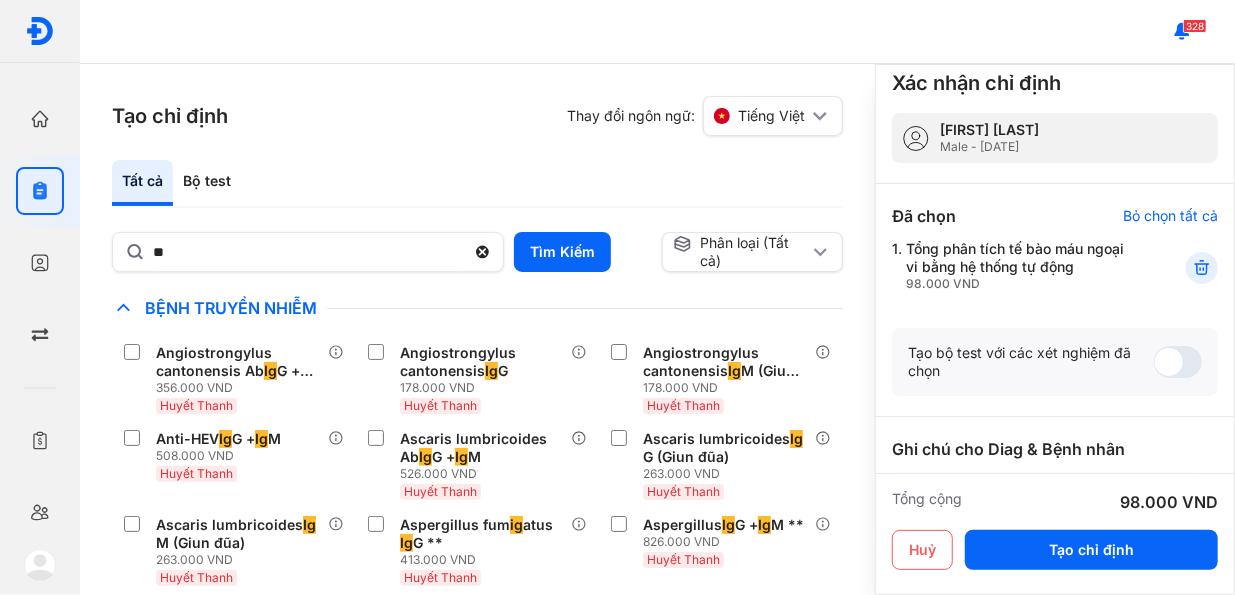 scroll, scrollTop: 238, scrollLeft: 0, axis: vertical 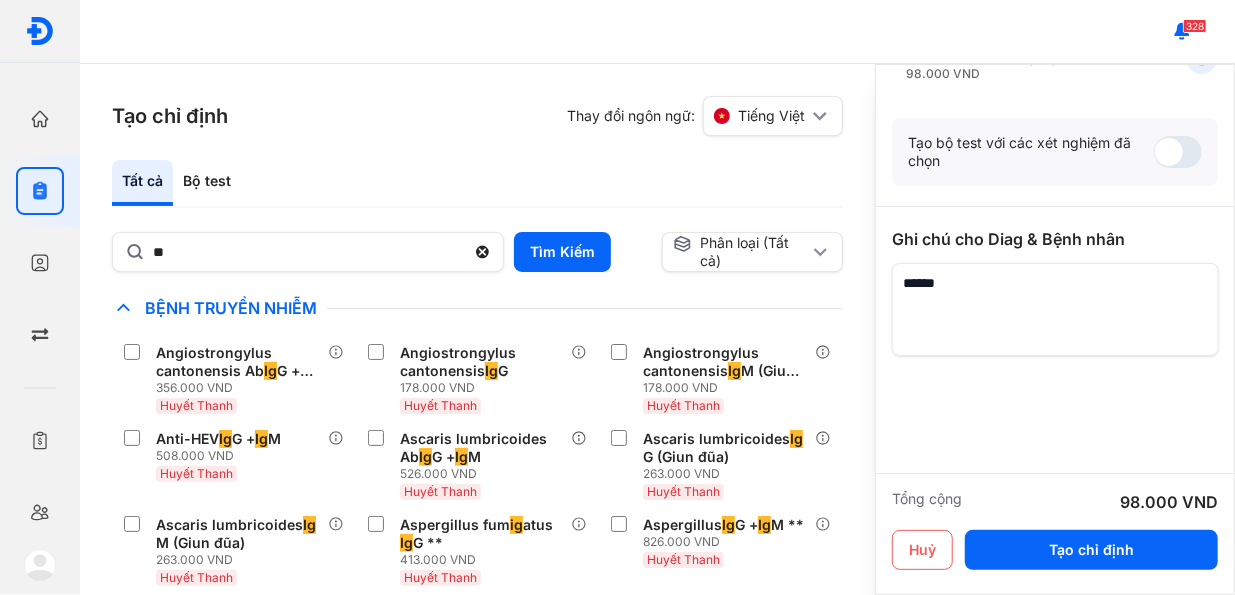click on "Tạo chỉ định Thay đổi ngôn ngữ:  Tiếng Việt Tất cả Bộ test ** Tìm Kiếm  Phân loại (Tất cả) Lưu làm chế độ xem mặc định Chỉ định nhiều nhất Bệnh Truyền Nhiễm Angiostrongylus cantonensis Ab  Ig G +  Ig M [PRICE] VND Huyết Thanh Angiostrongylus cantonensis  Ig G [PRICE] VND Huyết Thanh Angiostrongylus cantonensis  Ig M (Giun tròn chuột) [PRICE] VND Huyết Thanh Anti-HEV  Ig G +  Ig M [PRICE] VND Huyết Thanh Ascaris lumbricoides Ab  Ig G +  Ig M [PRICE] VND Huyết Thanh Ascaris lumbricoides  Ig G (Giun đũa) [PRICE] VND Huyết Thanh Ascaris lumbricoides  Ig M (Giun đũa) [PRICE] VND Huyết Thanh Aspergillus fum ig atus  Ig G ** [PRICE] VND Huyết Thanh Aspergillus  Ig G +  Ig M ** [PRICE] VND Huyết Thanh Aspergillus  Ig M ** [PRICE] VND Huyết Thanh Candida albicans Ab  Ig G ** [PRICE] VND Huyết Thanh Candida albicans Ab  Ig G +  Ig M ** [PRICE] VND Huyết Thanh Candida albicans Ab  Ig M ** [PRICE] VND Huyết Thanh Ig G +  Ig M **" at bounding box center (477, 329) 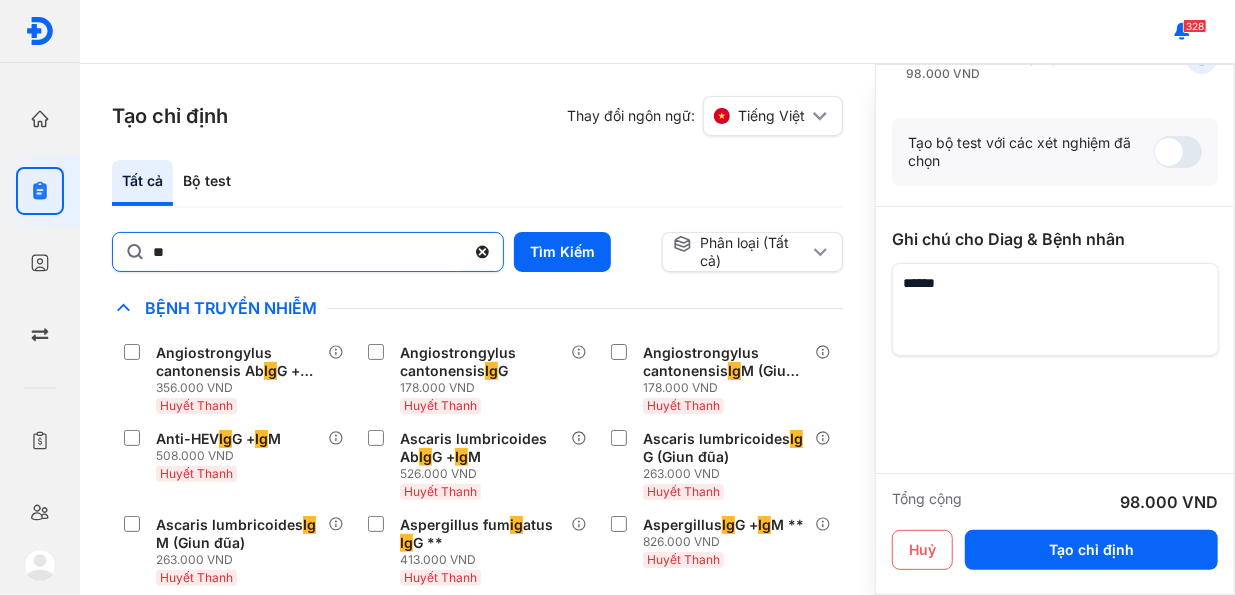click 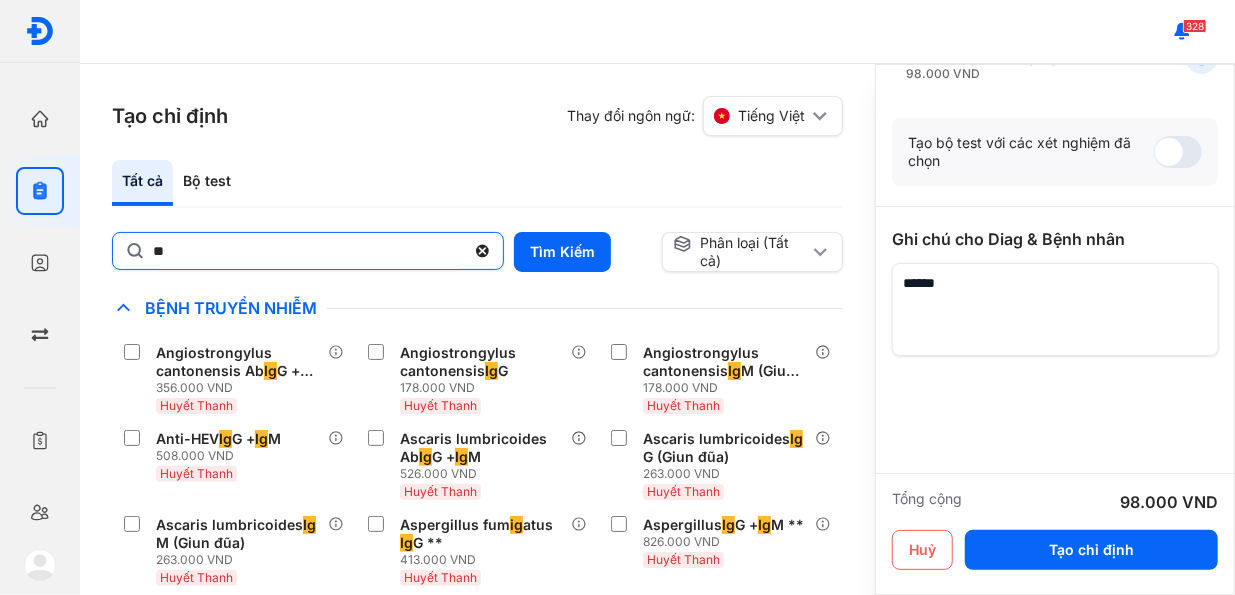 click on "**" 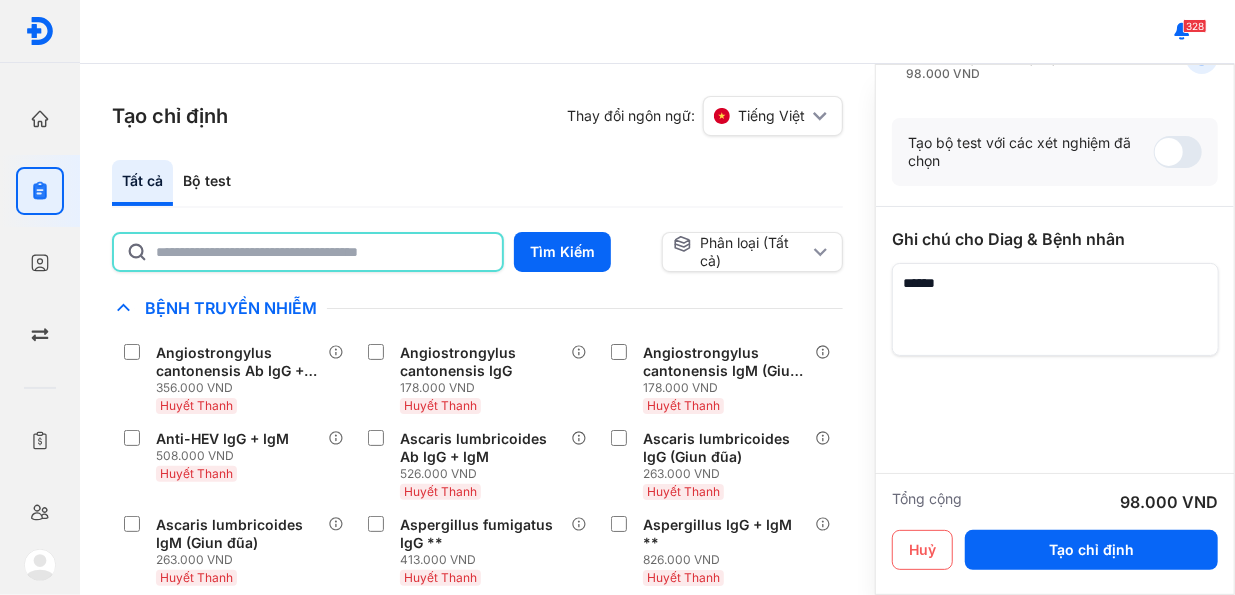 drag, startPoint x: 412, startPoint y: 243, endPoint x: 399, endPoint y: 243, distance: 13 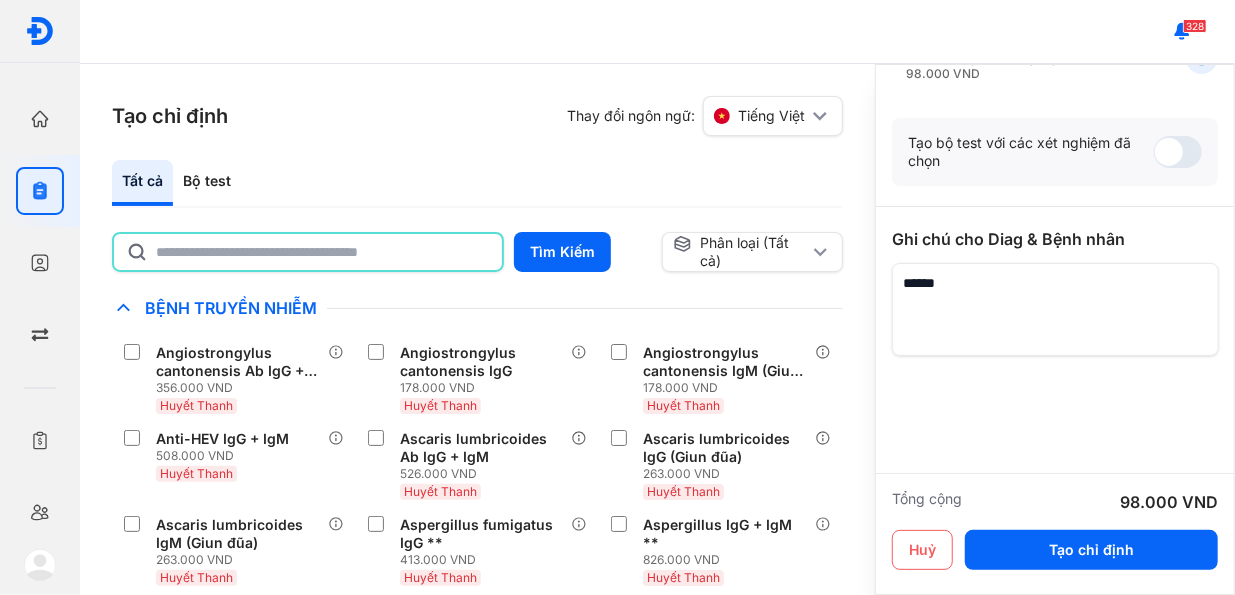 type on "*" 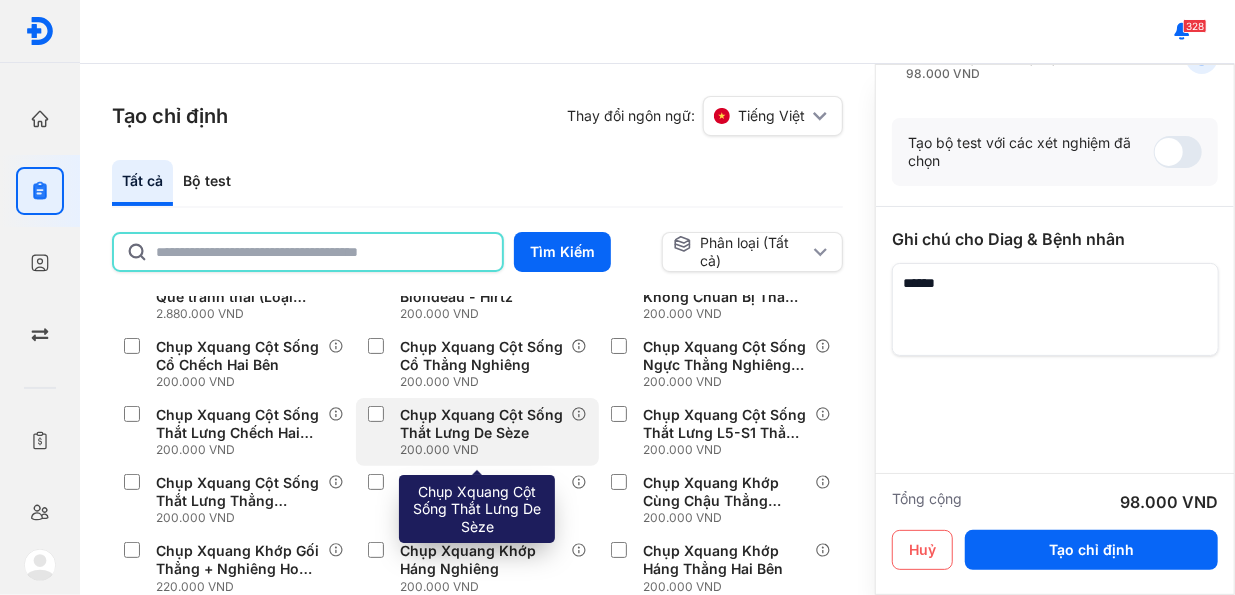 scroll, scrollTop: 3700, scrollLeft: 0, axis: vertical 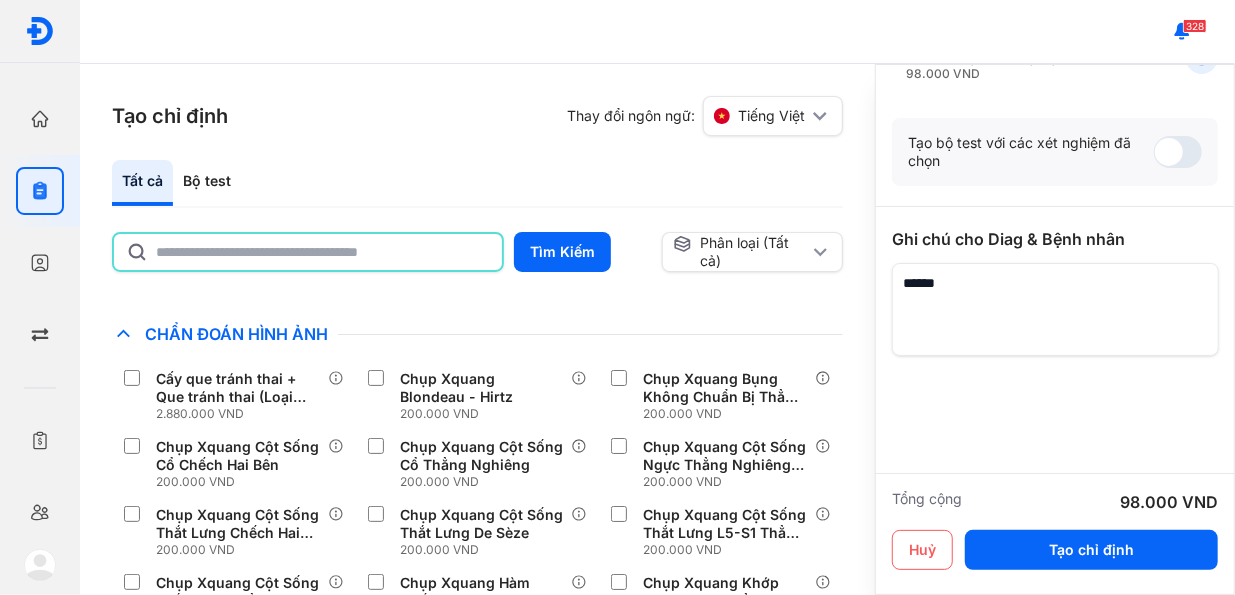click 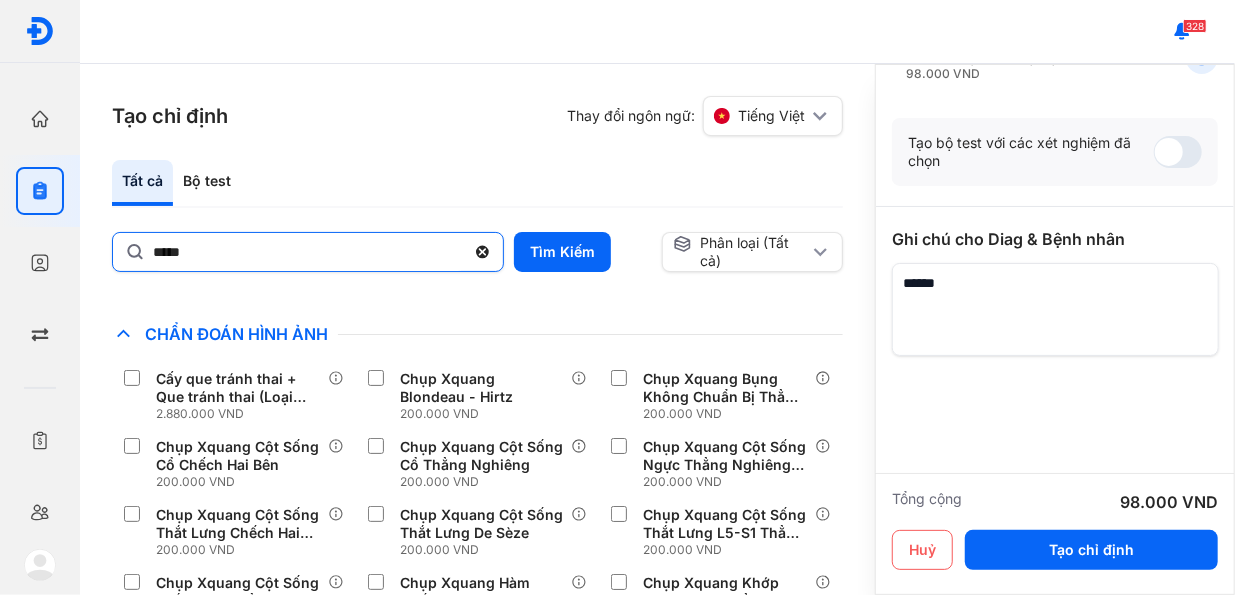 drag, startPoint x: 376, startPoint y: 230, endPoint x: 365, endPoint y: 233, distance: 11.401754 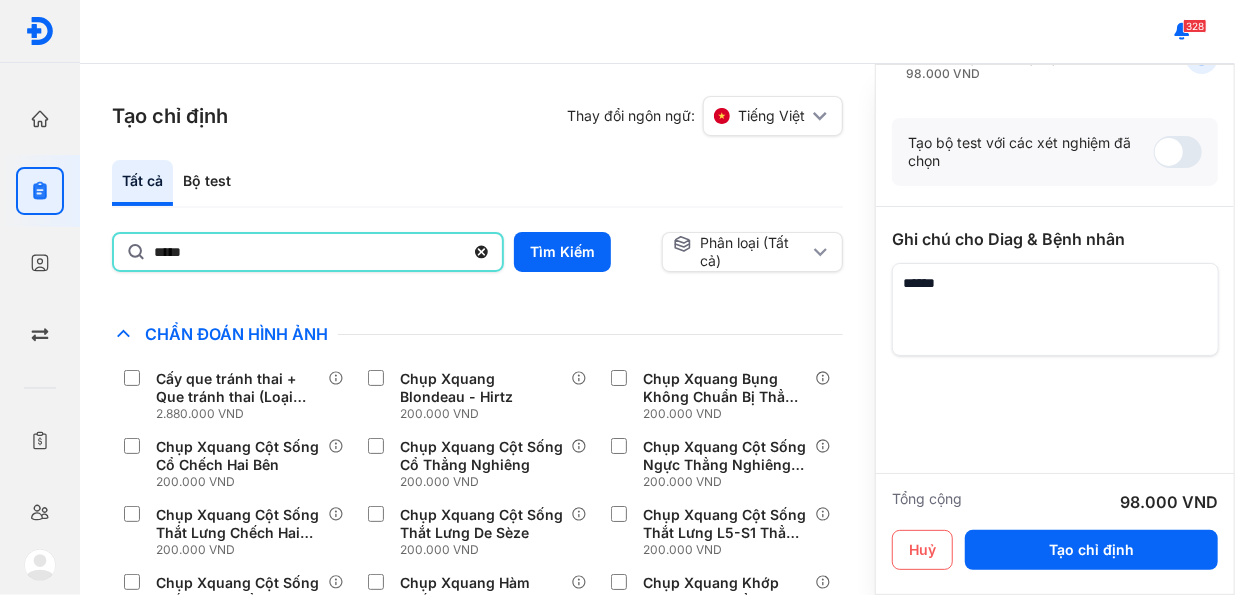 drag, startPoint x: 326, startPoint y: 252, endPoint x: 94, endPoint y: 259, distance: 232.10558 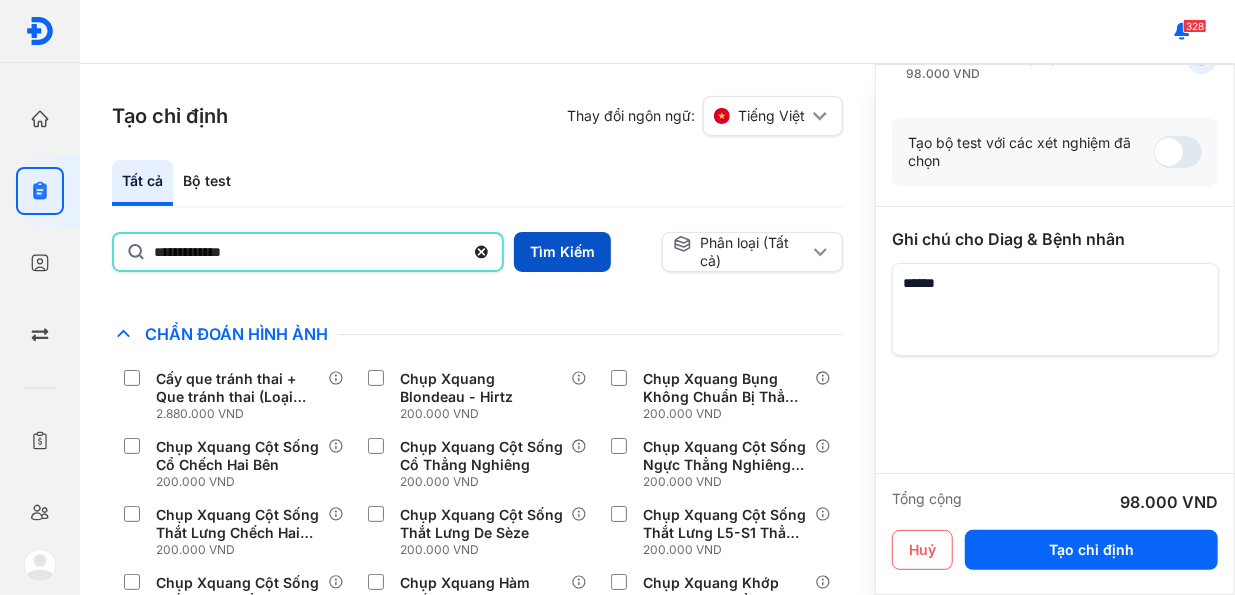 type on "**********" 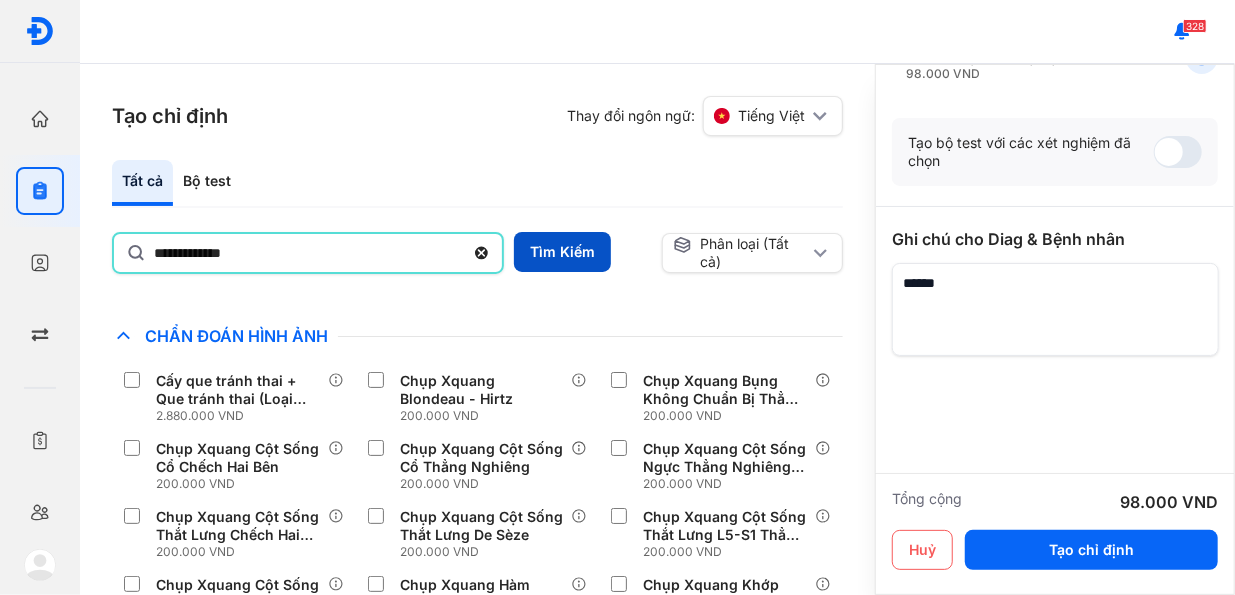 click on "Tìm Kiếm" at bounding box center [562, 252] 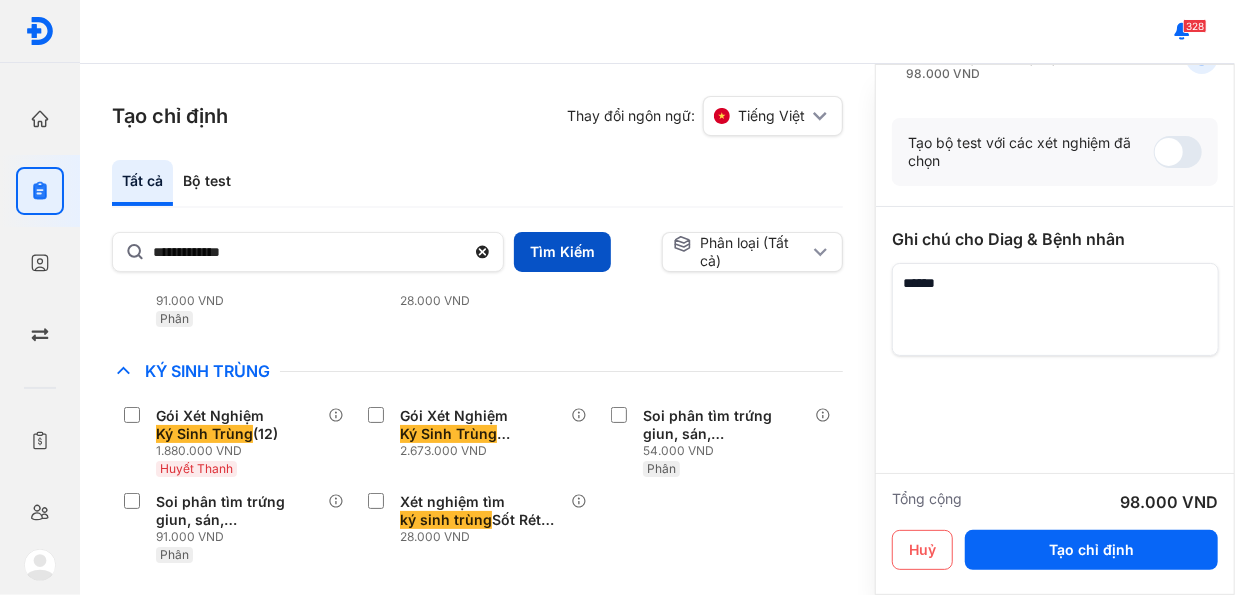 scroll, scrollTop: 173, scrollLeft: 0, axis: vertical 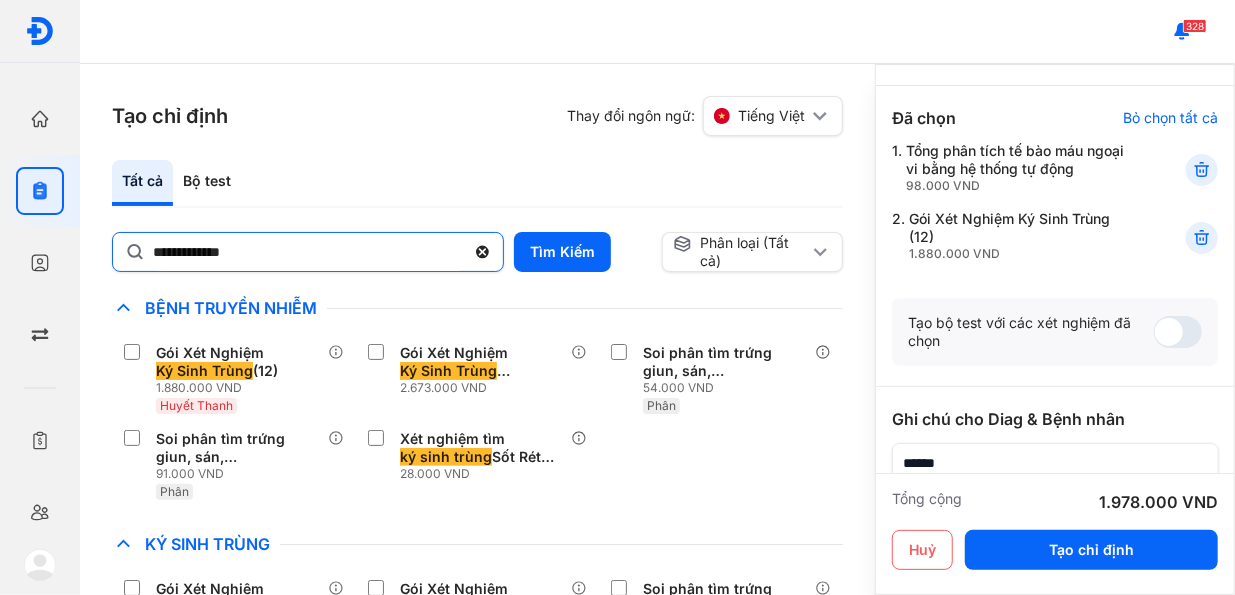 click 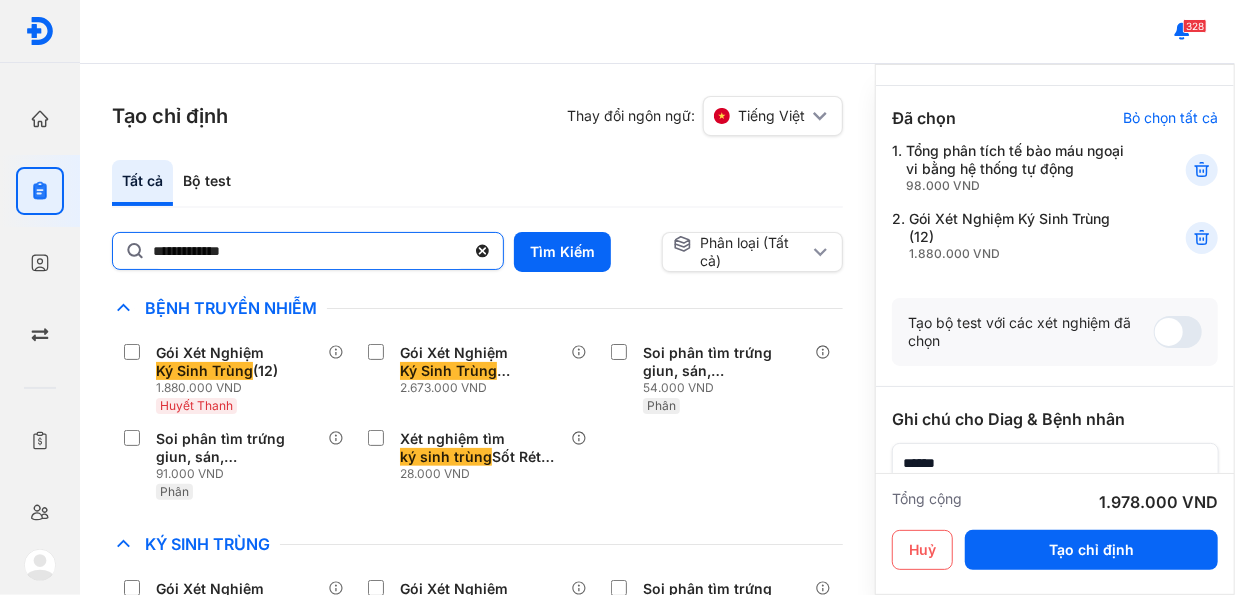 click on "**********" 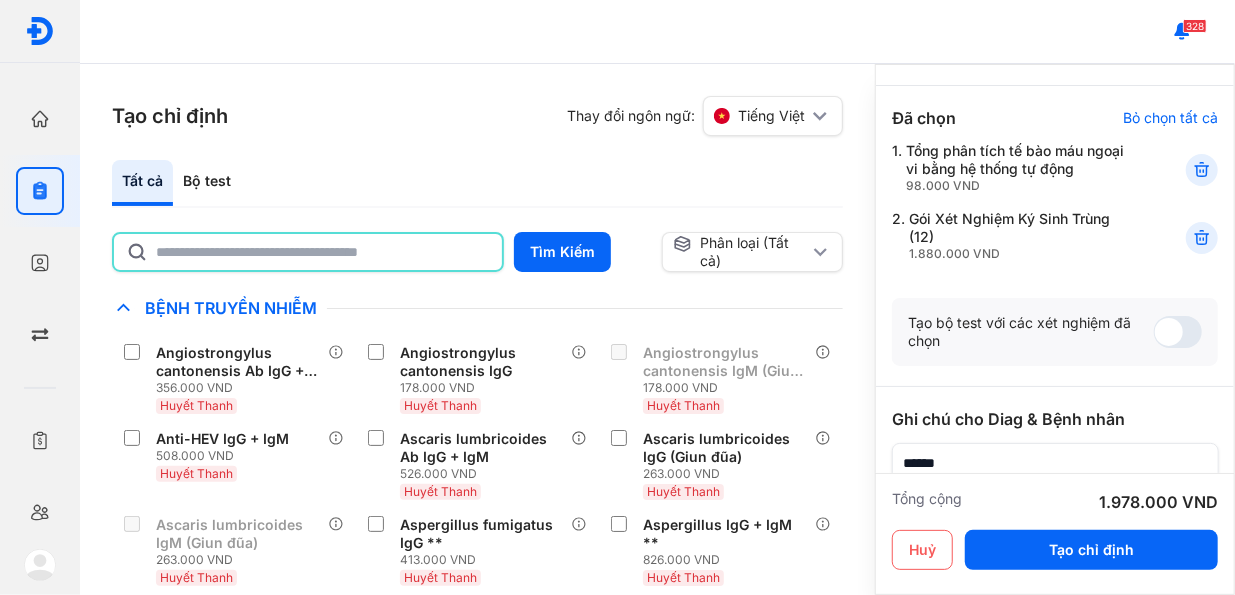 click 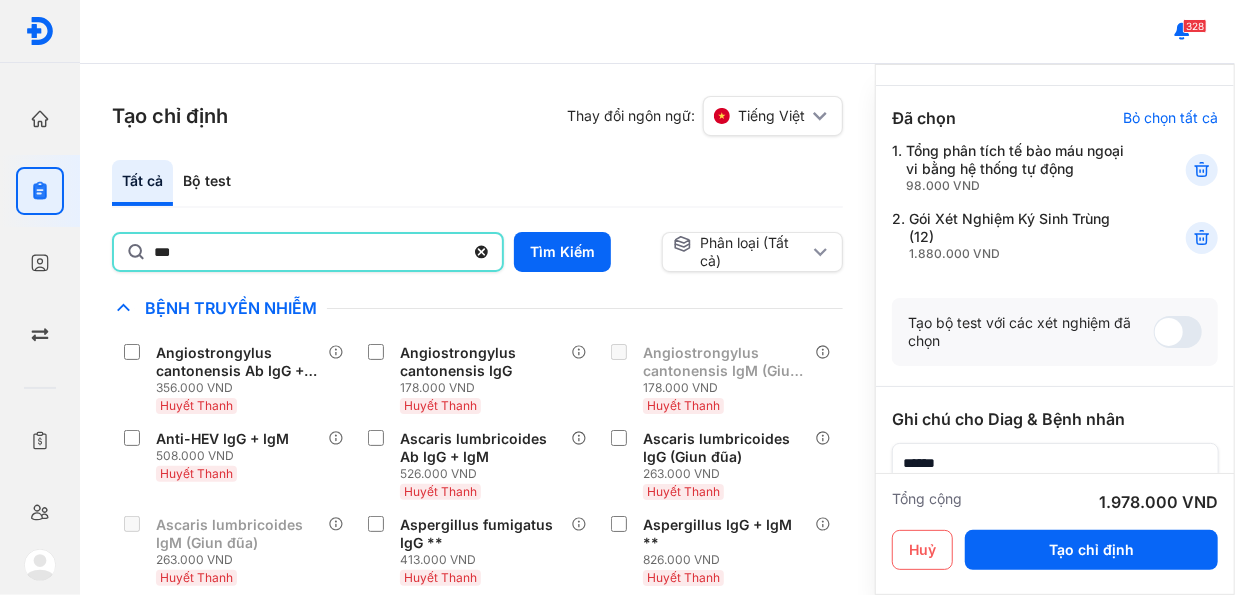 type on "****" 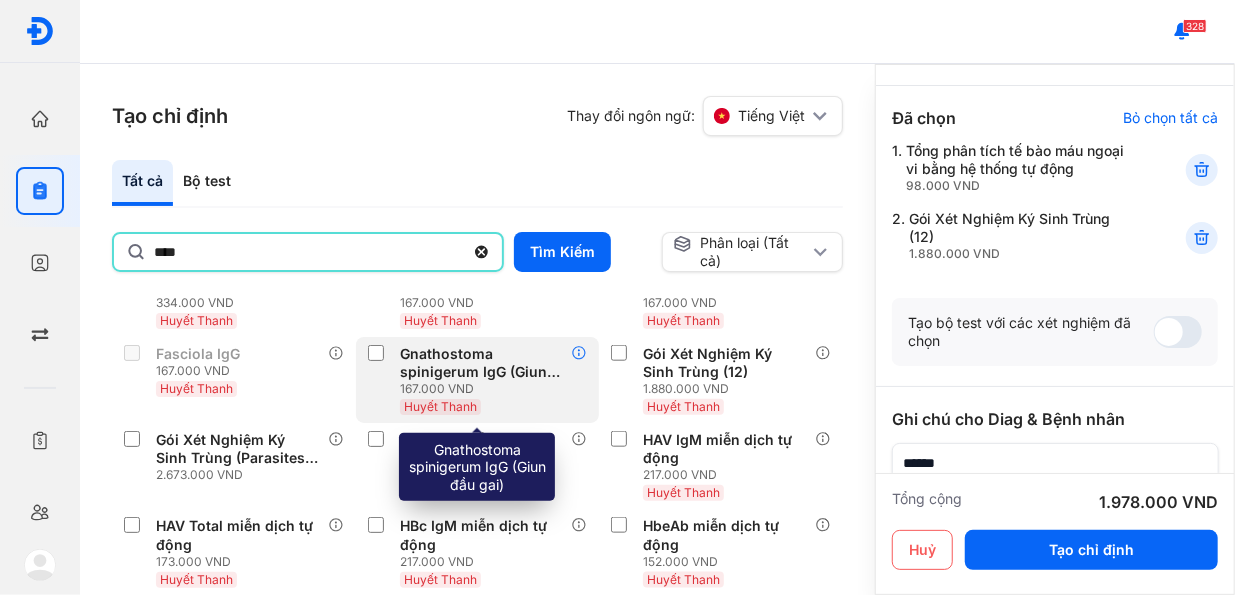 scroll, scrollTop: 1200, scrollLeft: 0, axis: vertical 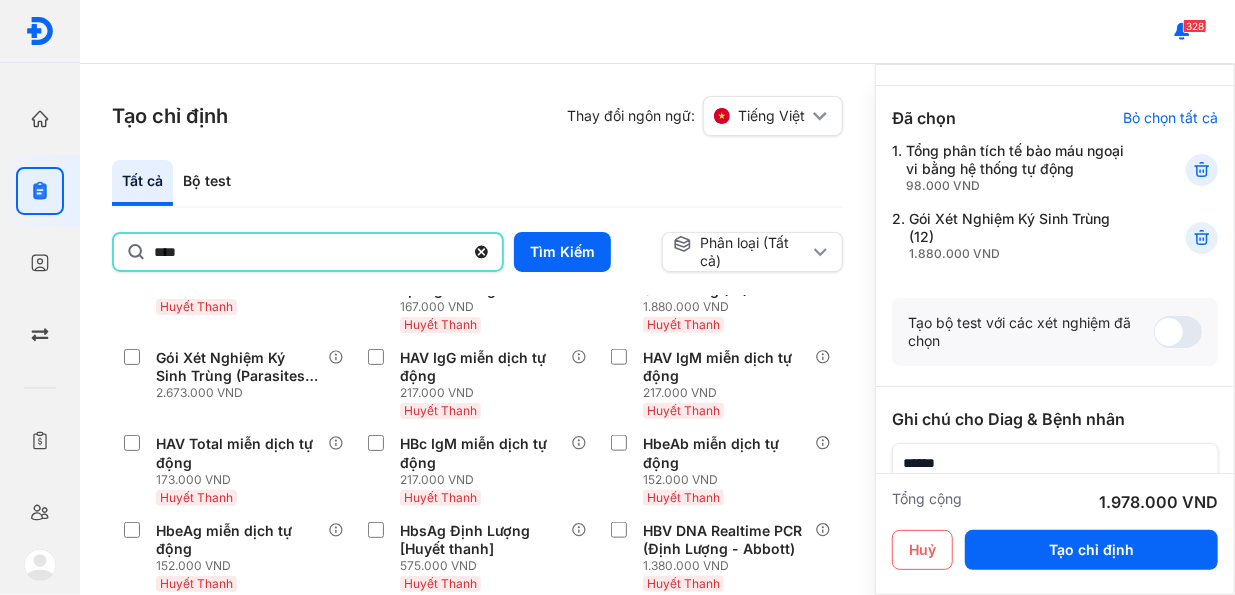 drag, startPoint x: 181, startPoint y: 264, endPoint x: 125, endPoint y: 270, distance: 56.32051 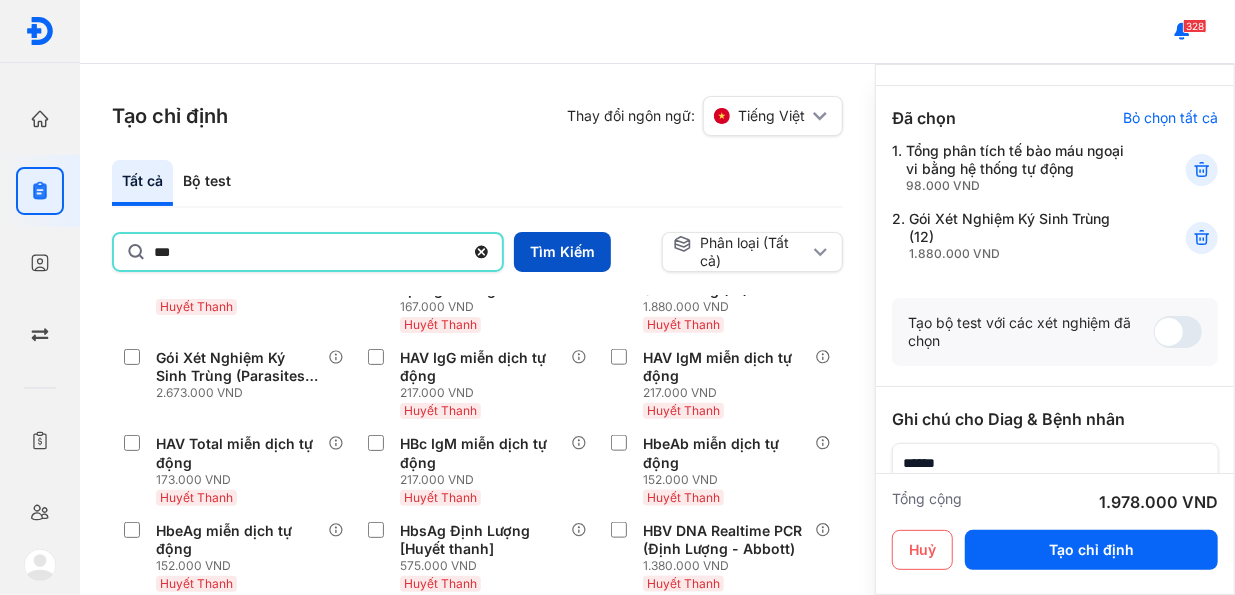 type on "***" 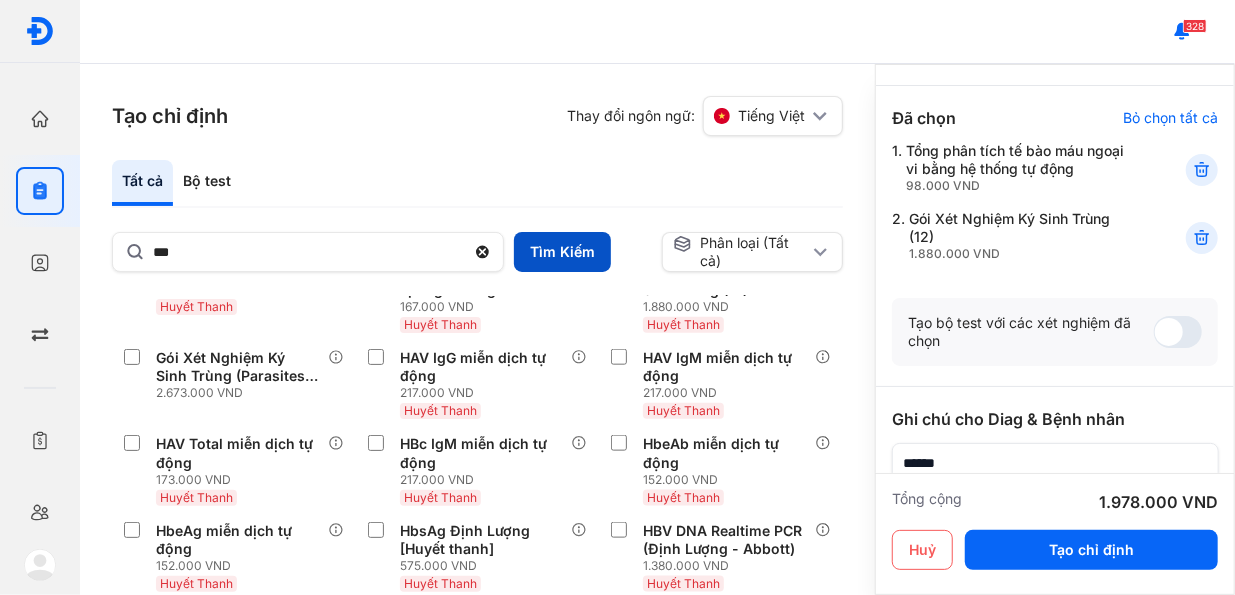 click on "Tìm Kiếm" at bounding box center [562, 252] 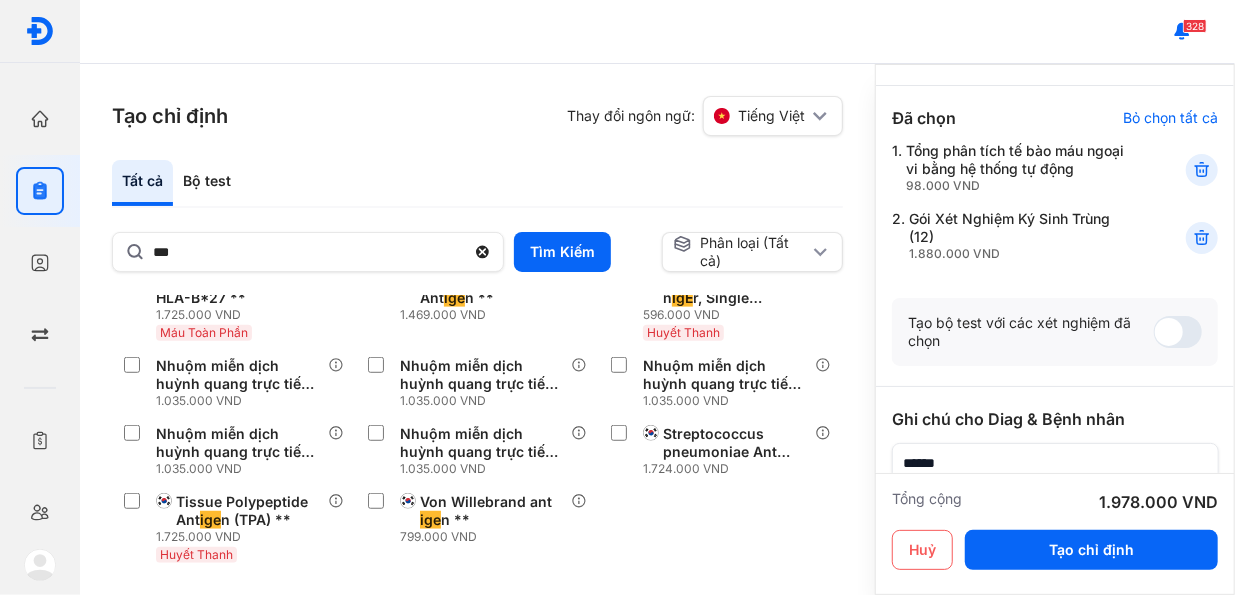 scroll, scrollTop: 96, scrollLeft: 0, axis: vertical 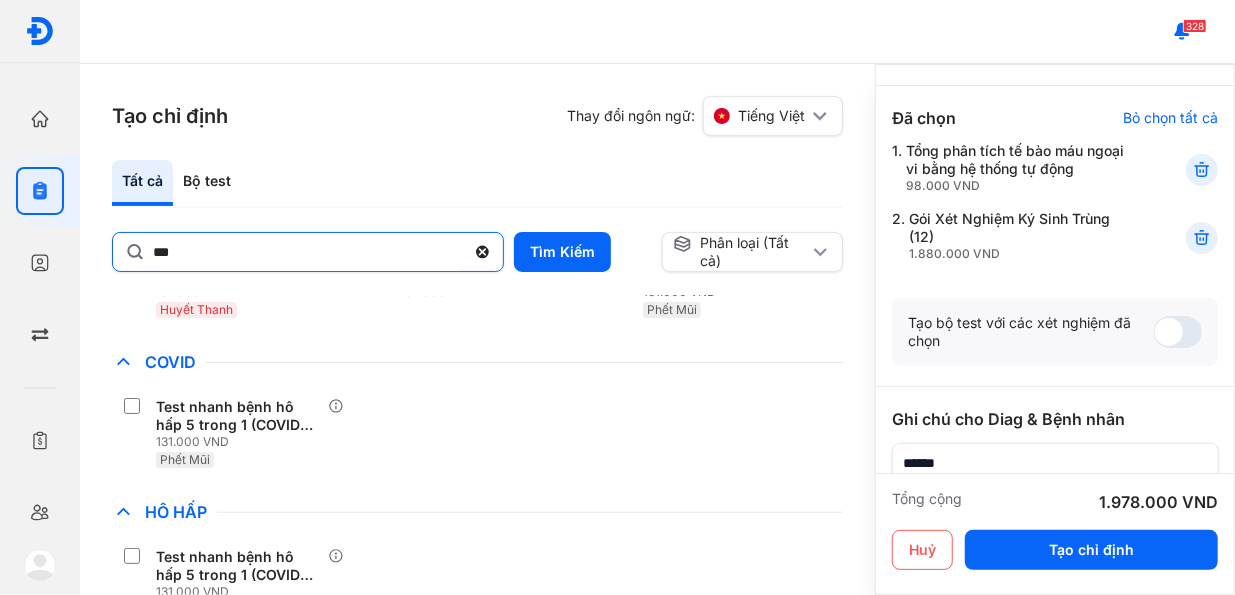 click 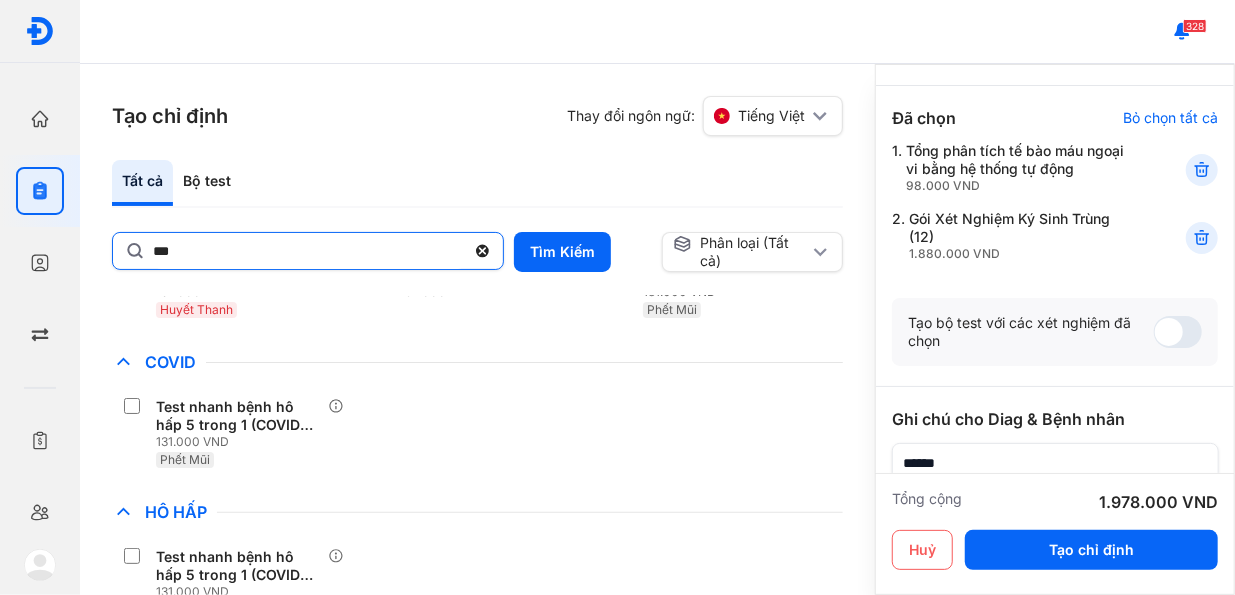 click on "***" 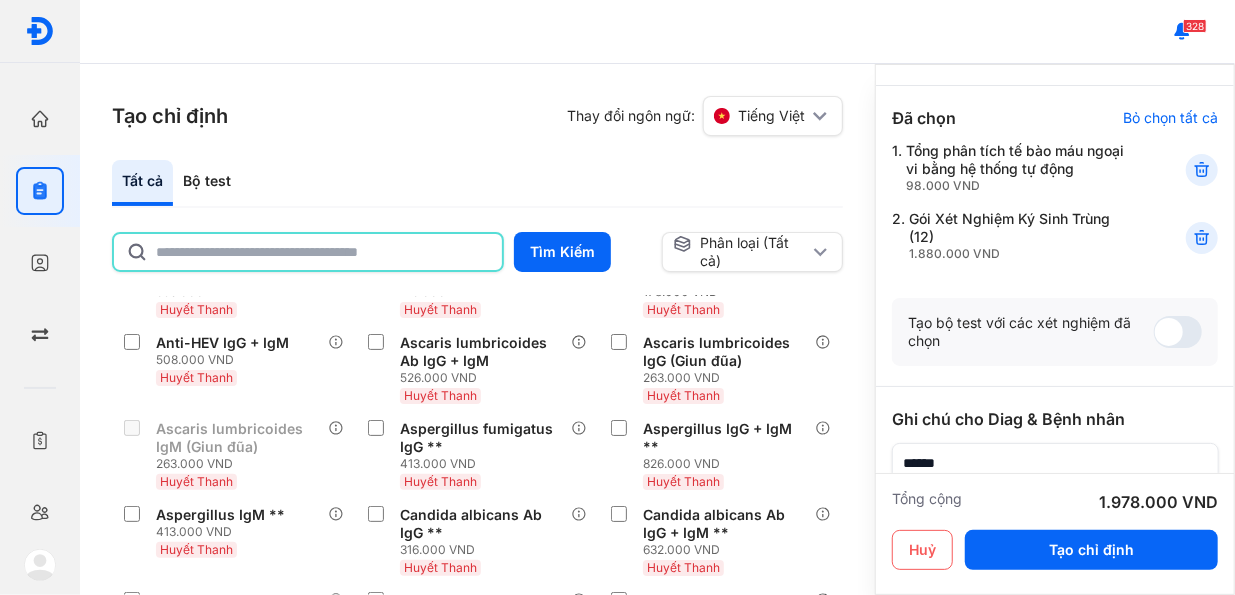 click 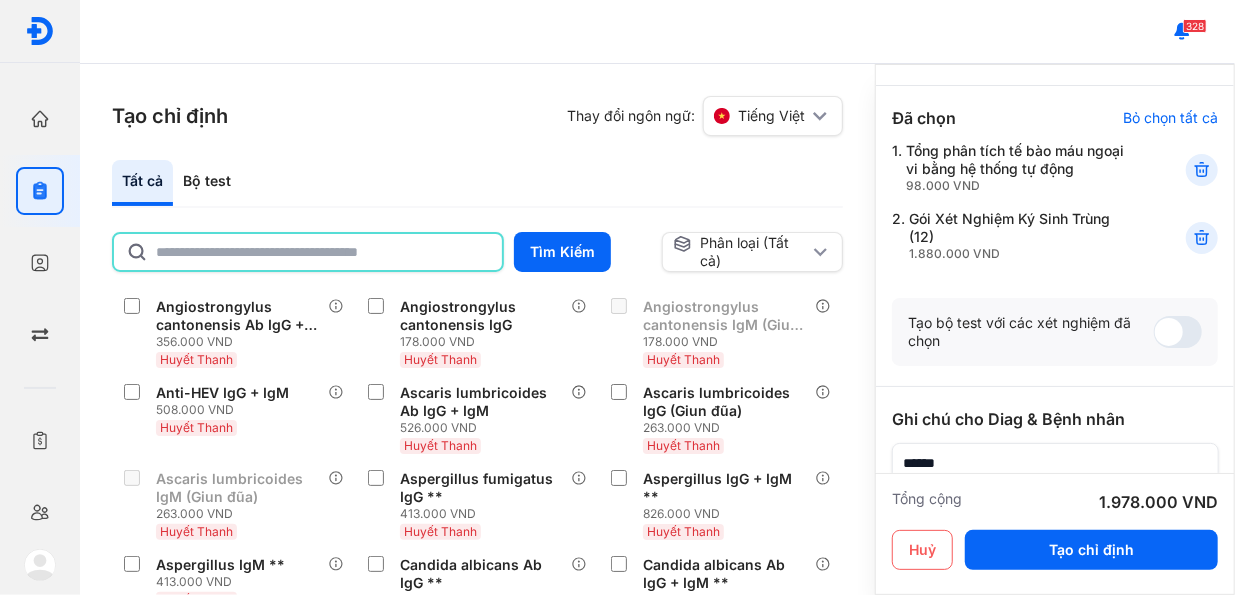 scroll, scrollTop: 0, scrollLeft: 0, axis: both 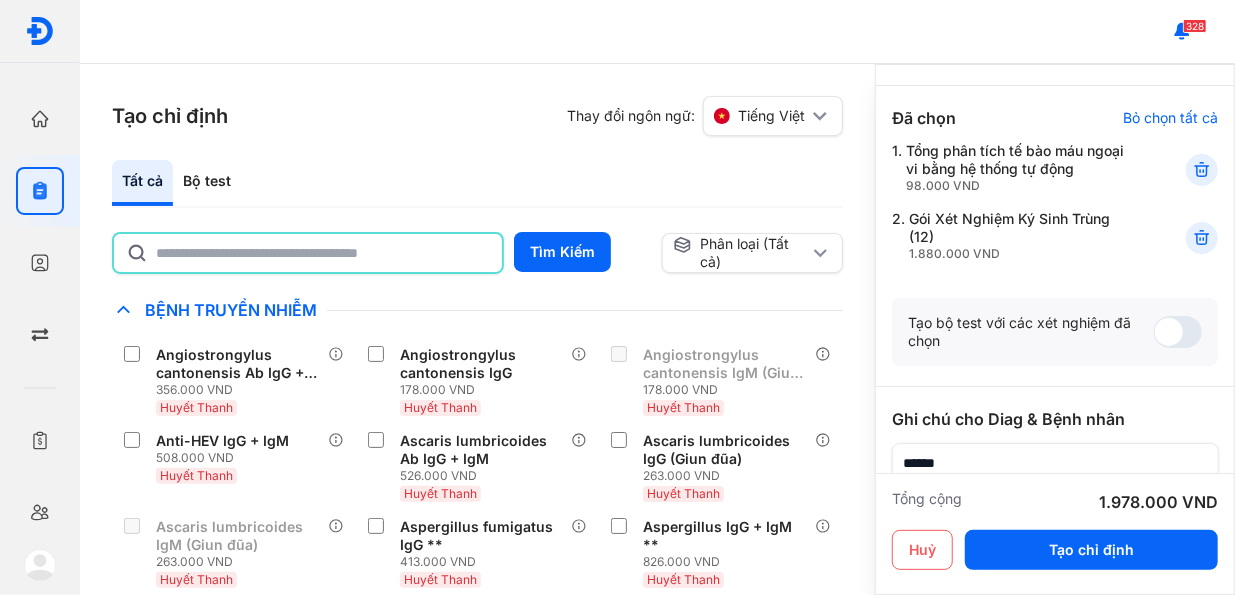 click on "Tất cả Bộ test" at bounding box center [477, 184] 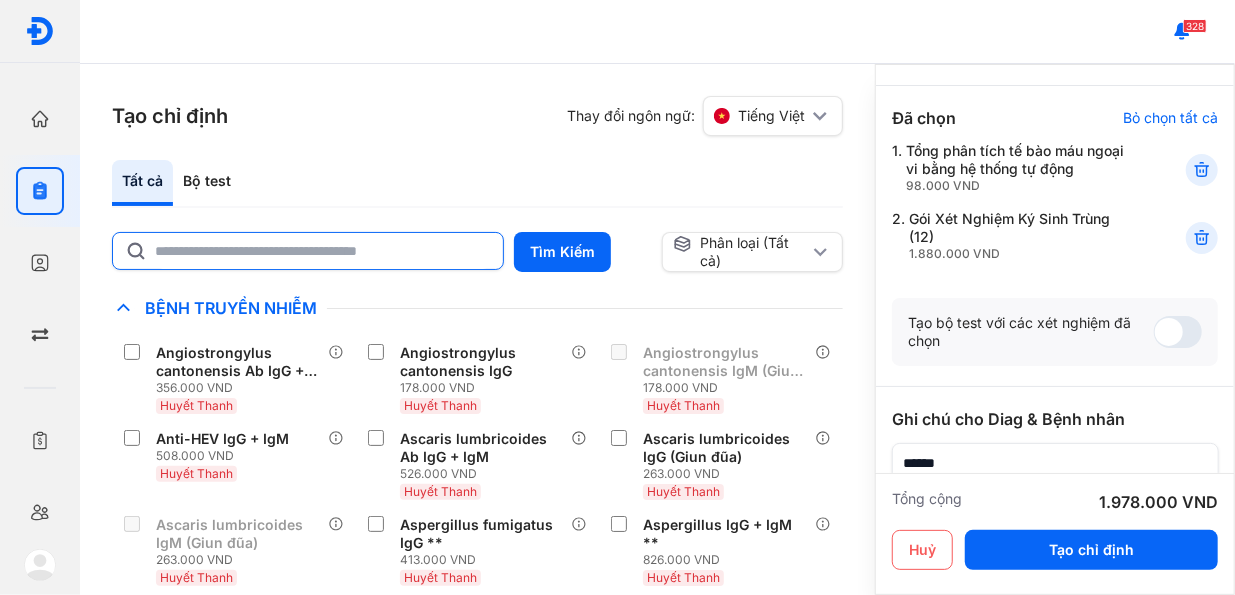 click 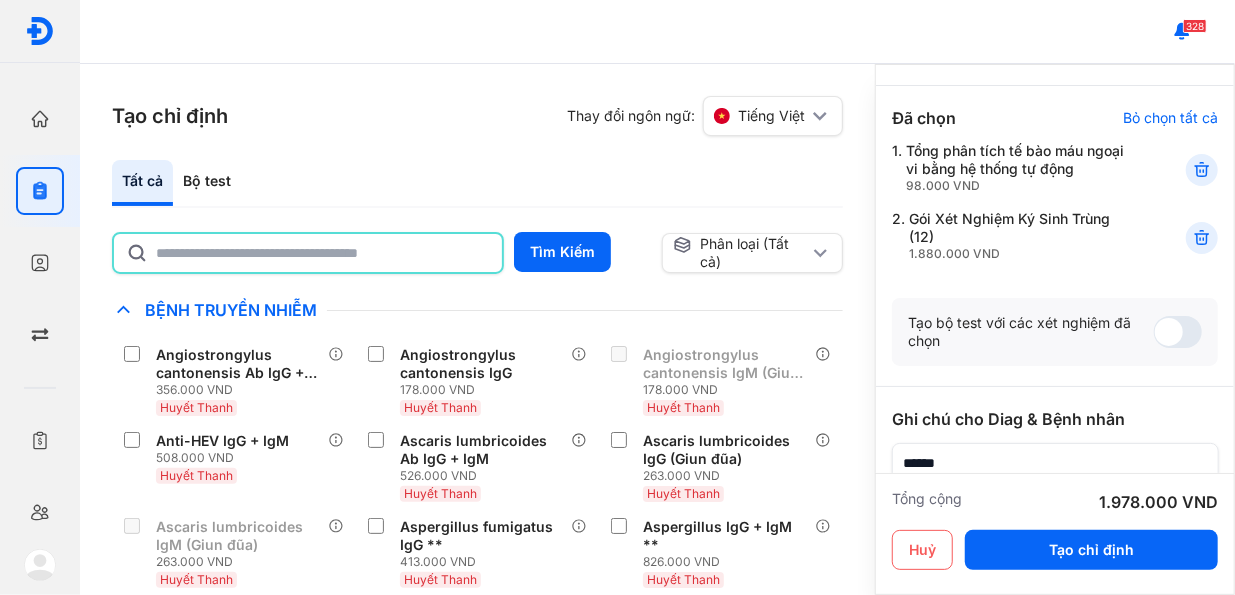 click on "Tạo chỉ định Thay đổi ngôn ngữ:  Tiếng Việt Tất cả Bộ test Tìm Kiếm  Phân loại (Tất cả) Lưu làm chế độ xem mặc định Chỉ định nhiều nhất Bệnh Truyền Nhiễm Angiostrongylus cantonensis Ab IgG + IgM 356.000 VND Huyết Thanh Angiostrongylus cantonensis IgG 178.000 VND Huyết Thanh Angiostrongylus cantonensis IgM (Giun tròn chuột) 178.000 VND Huyết Thanh Anti-HEV IgG + IgM 508.000 VND Huyết Thanh Ascaris lumbricoides Ab IgG + IgM 526.000 VND Huyết Thanh Ascaris lumbricoides IgG (Giun đũa) 263.000 VND Huyết Thanh Ascaris lumbricoides IgM (Giun đũa) 263.000 VND Huyết Thanh Aspergillus fumigatus IgG ** 413.000 VND Huyết Thanh Aspergillus IgG + IgM ** 826.000 VND Huyết Thanh Aspergillus IgM ** 413.000 VND Huyết Thanh Candida albicans Ab IgG ** 316.000 VND Huyết Thanh Candida albicans Ab IgG + IgM ** 632.000 VND Huyết Thanh Candida albicans Ab IgM ** 316.000 VND Huyết Thanh Chlamydia pneumoniae Ab IgG + IgM ** 526.000 VND Phân" at bounding box center [477, 329] 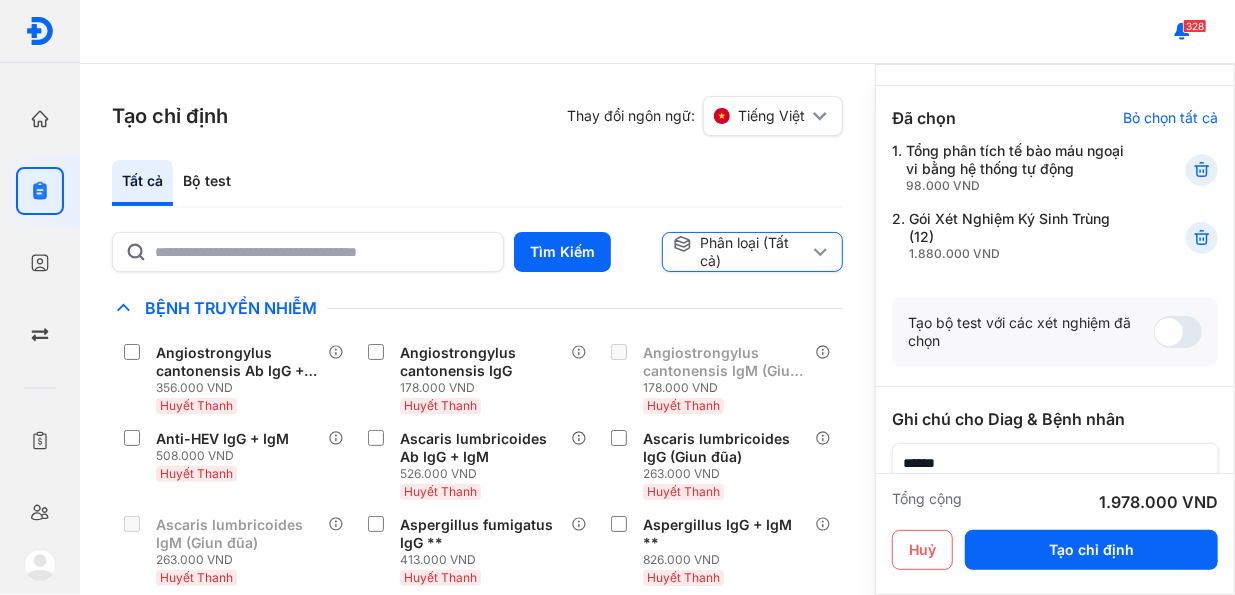 click on "Phân loại (Tất cả)" 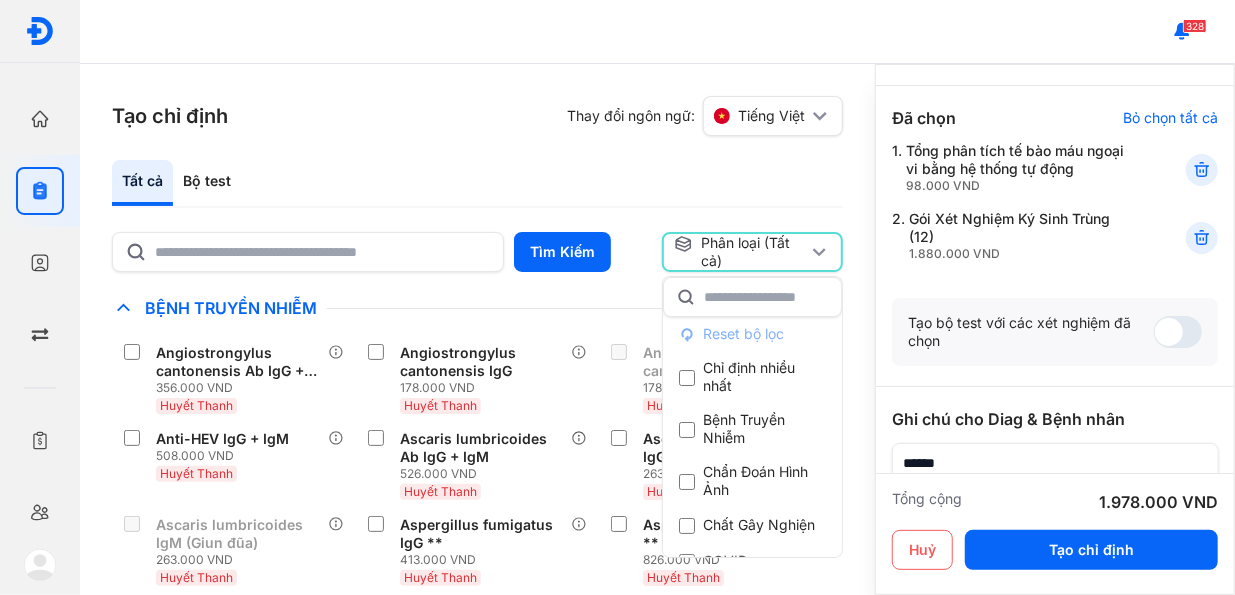 click on "Phân loại (Tất cả)" 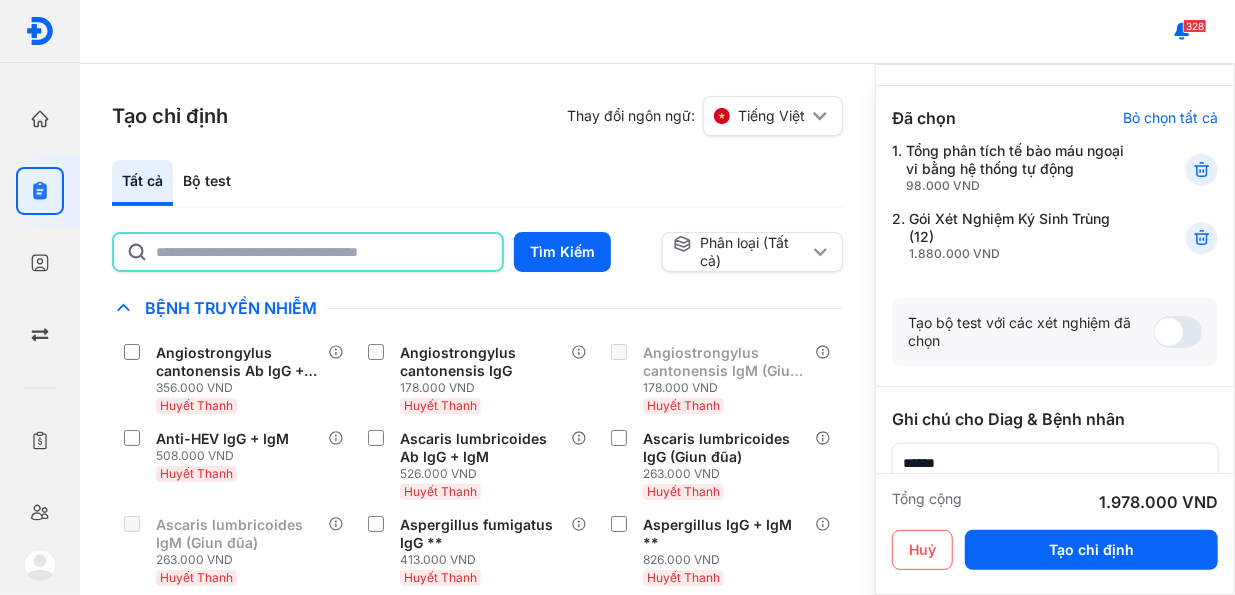 drag, startPoint x: 462, startPoint y: 256, endPoint x: 472, endPoint y: 255, distance: 10.049875 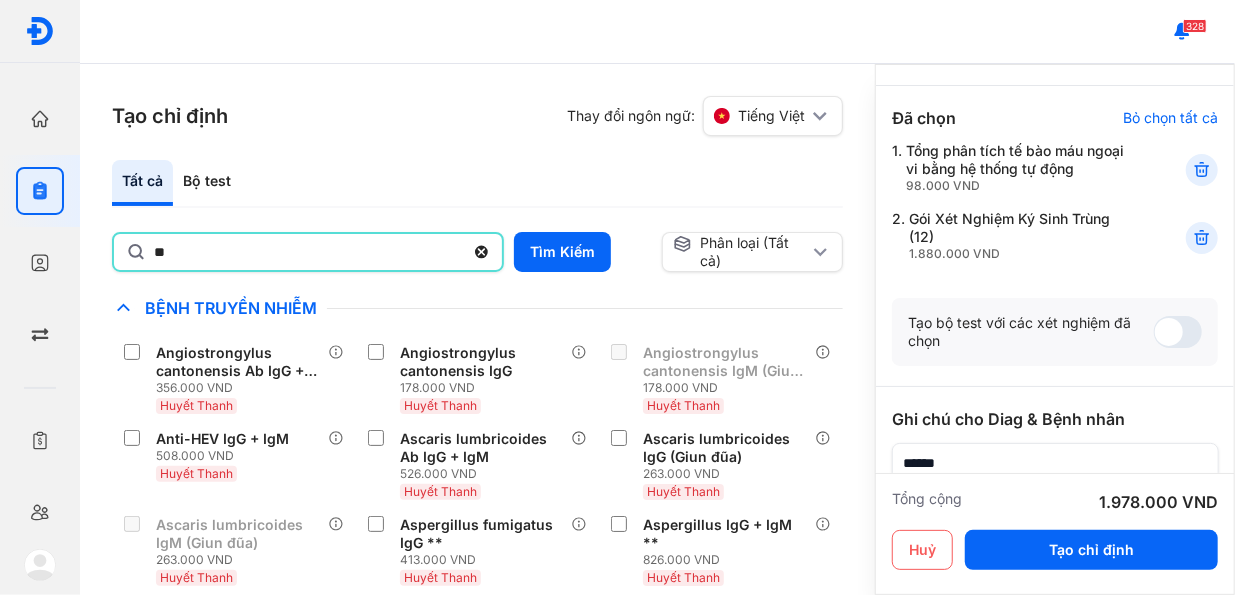 type on "*" 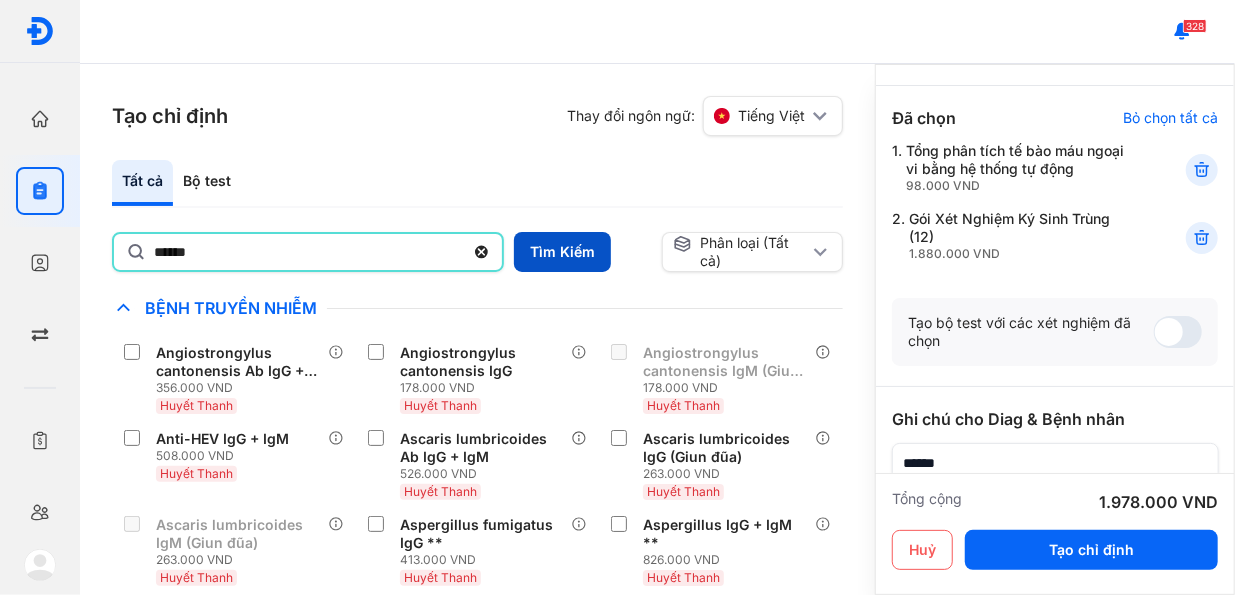 type on "******" 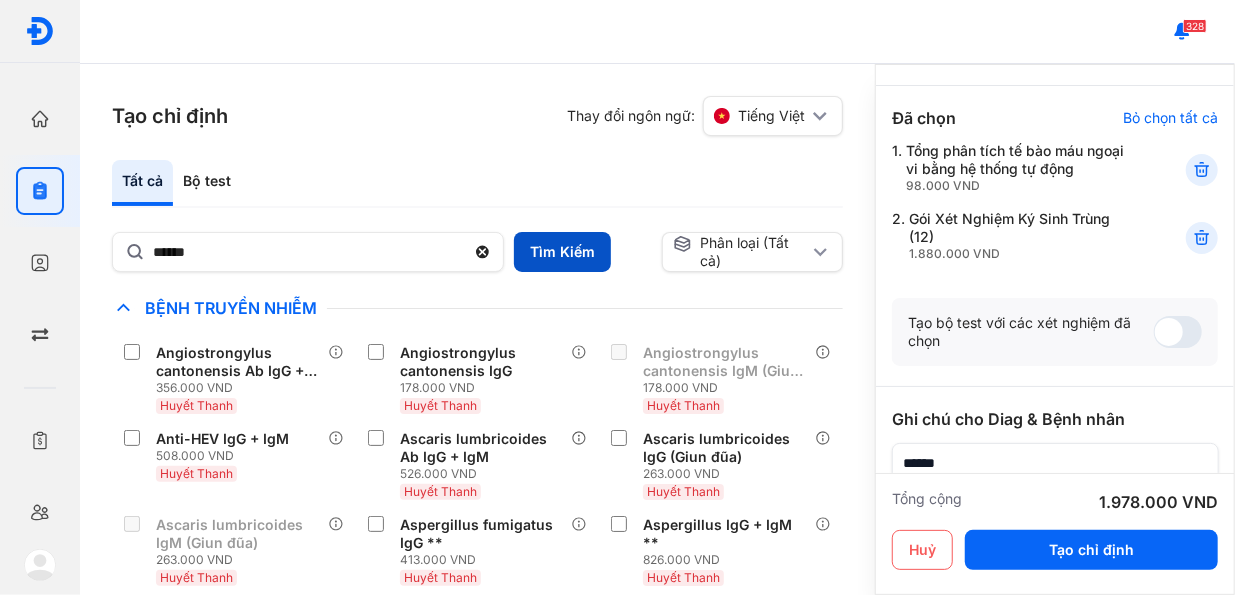 click on "Tìm Kiếm" at bounding box center (562, 252) 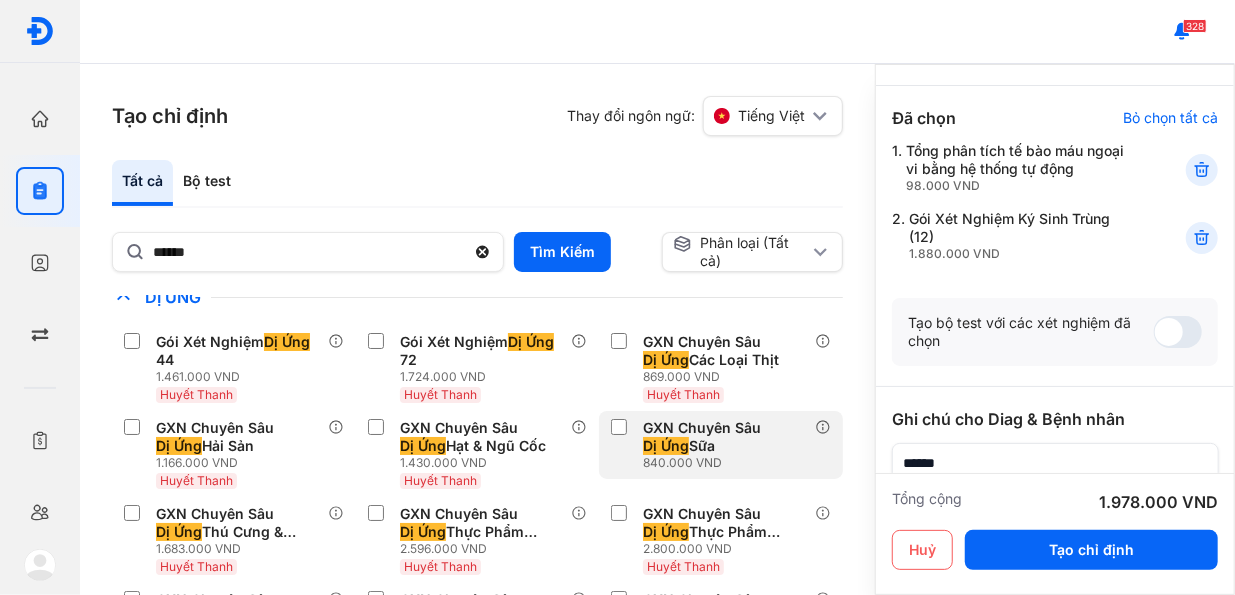 scroll, scrollTop: 0, scrollLeft: 0, axis: both 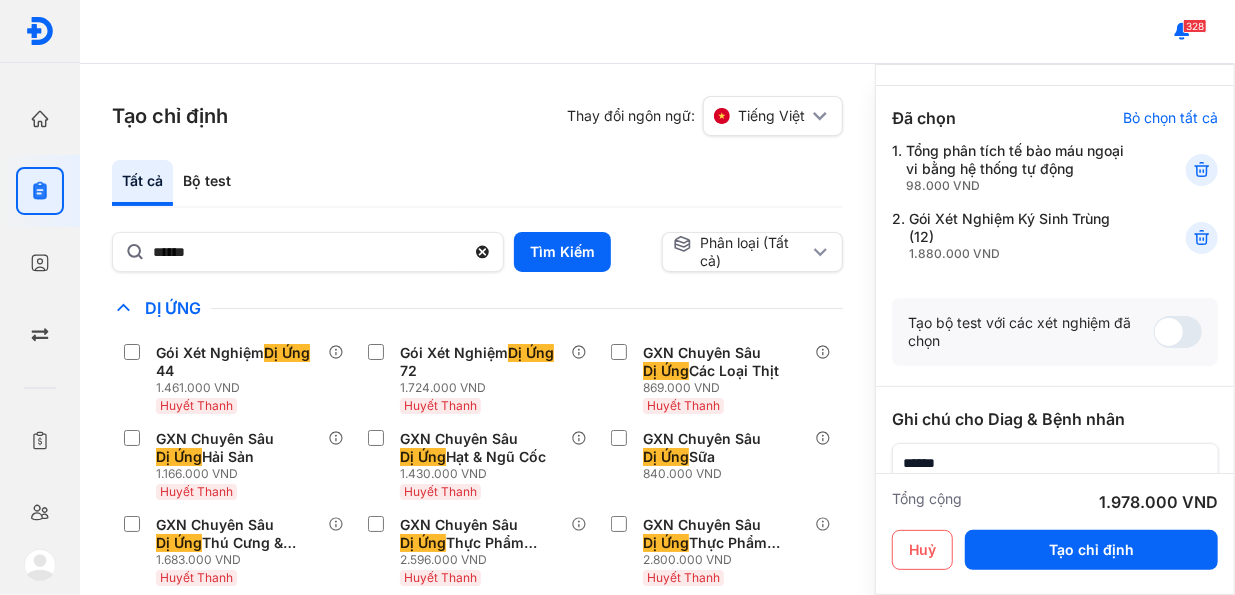 click on "Tất cả Bộ test" at bounding box center [477, 184] 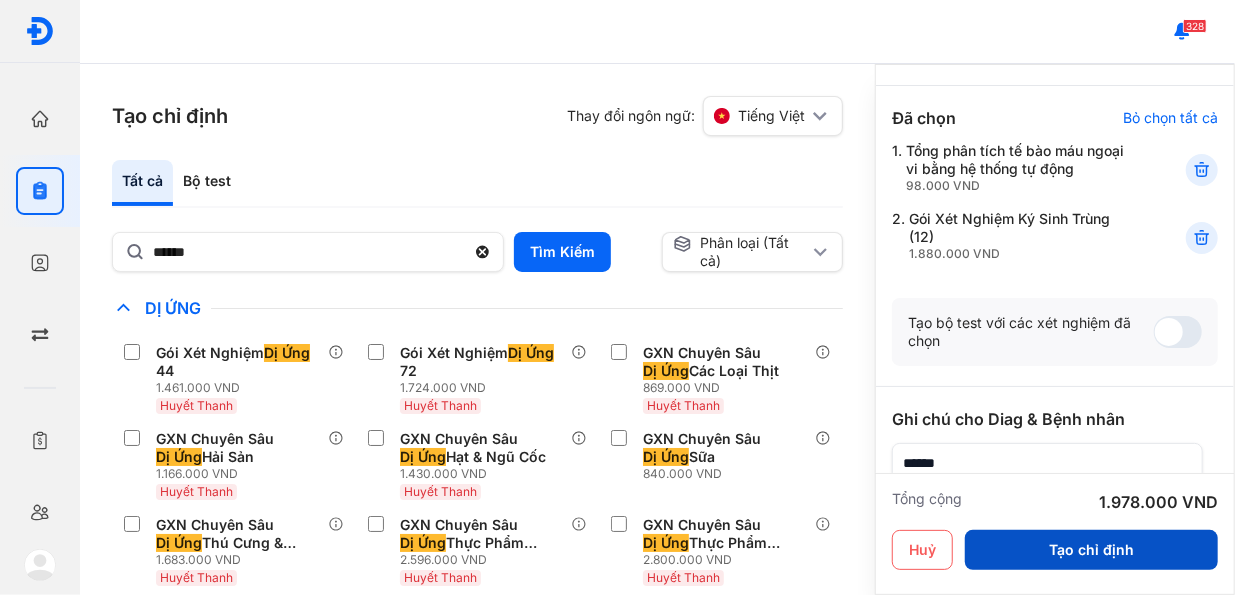 click on "Tạo chỉ định" at bounding box center [1091, 550] 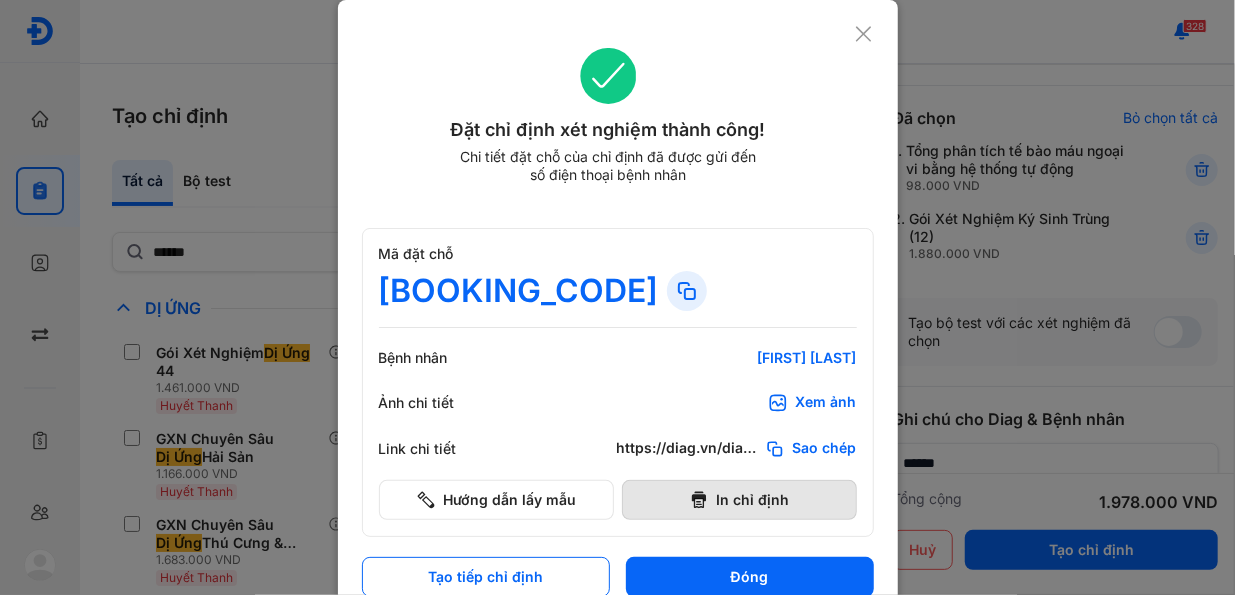 click on "In chỉ định" at bounding box center (739, 500) 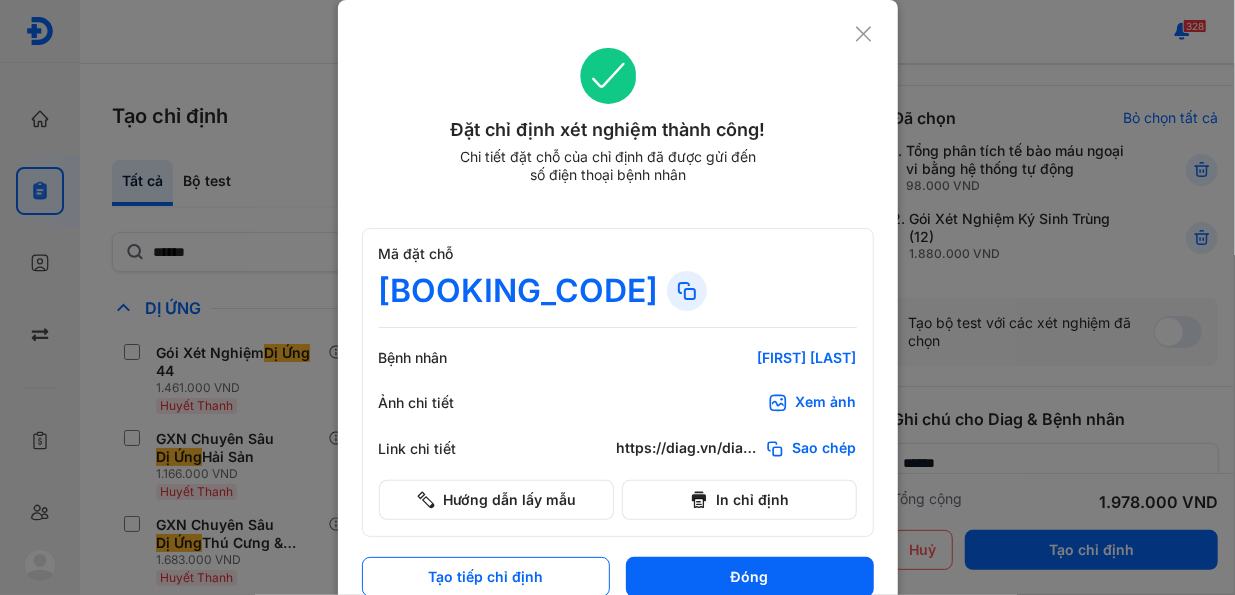 click at bounding box center (617, 297) 